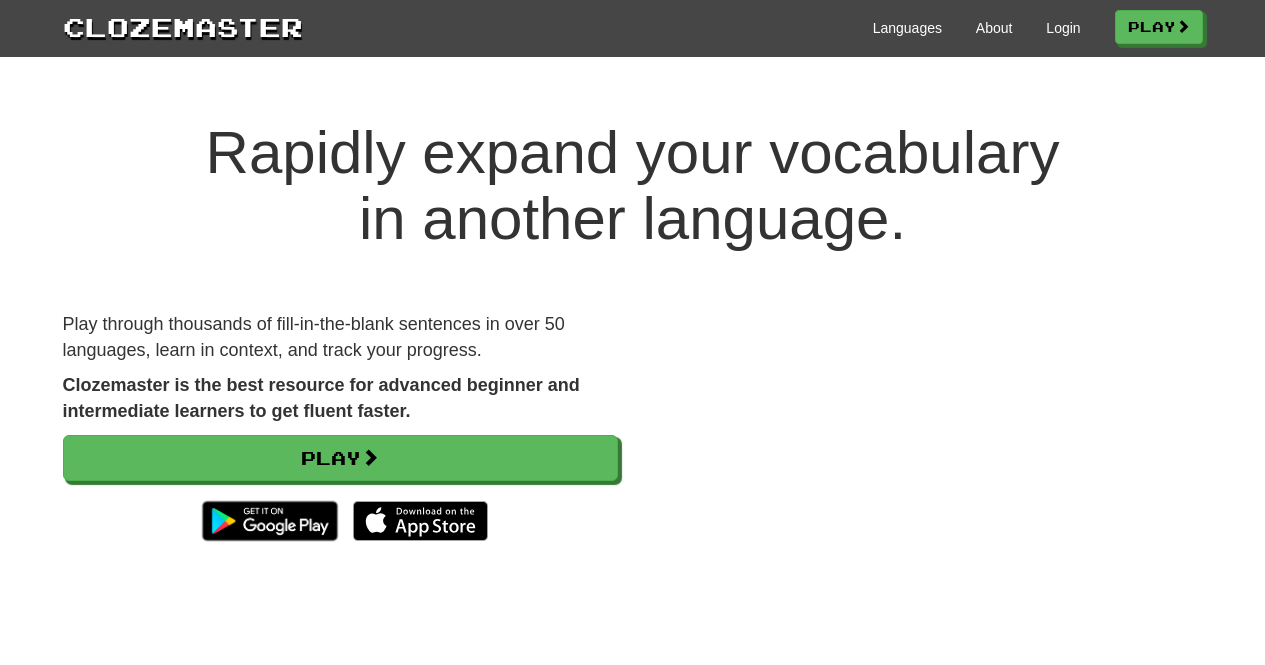 scroll, scrollTop: 0, scrollLeft: 0, axis: both 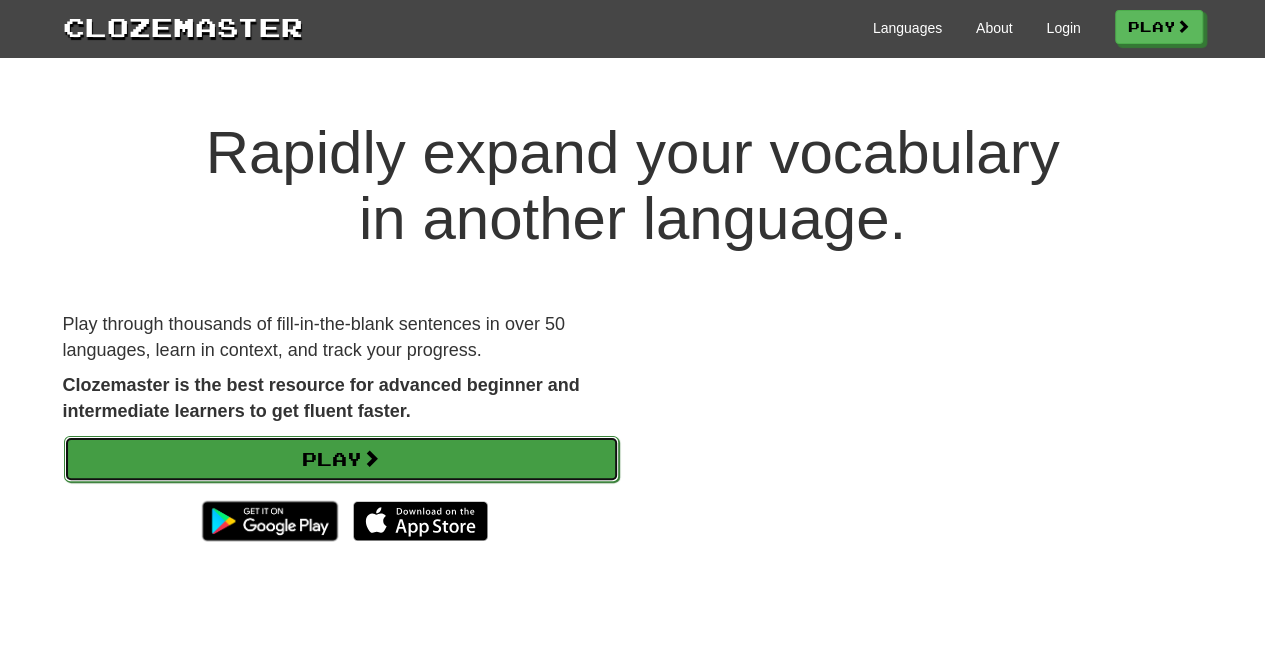 click on "Play" at bounding box center (341, 459) 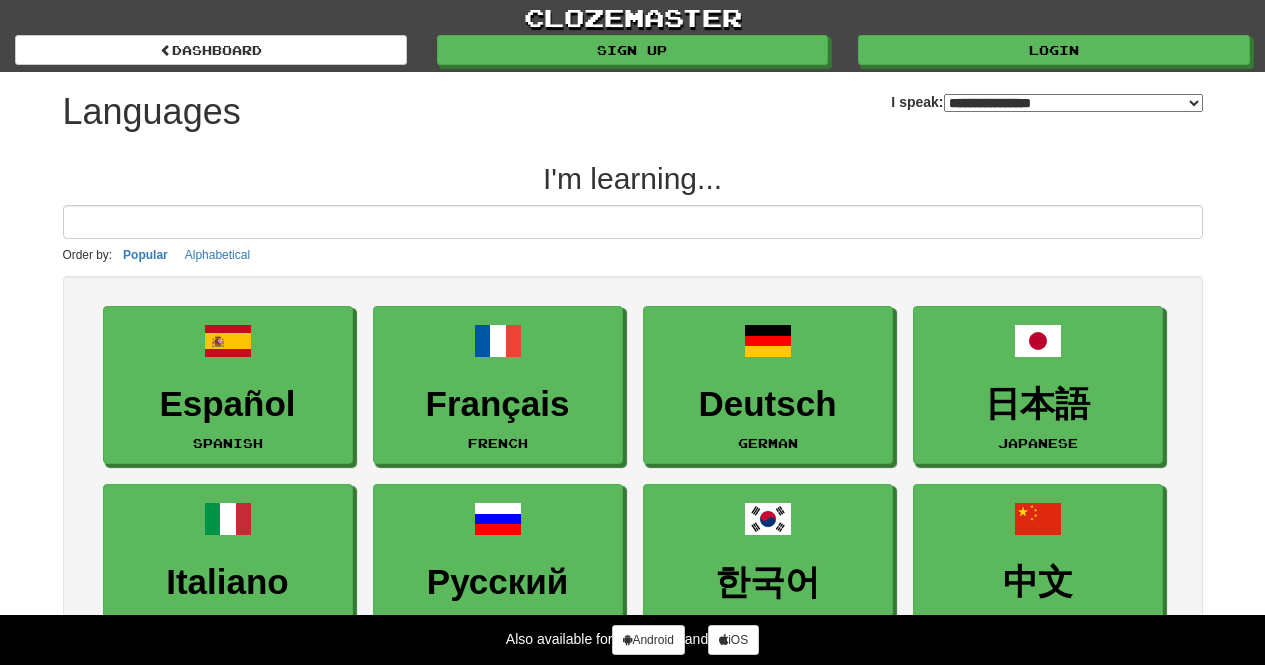 select on "*******" 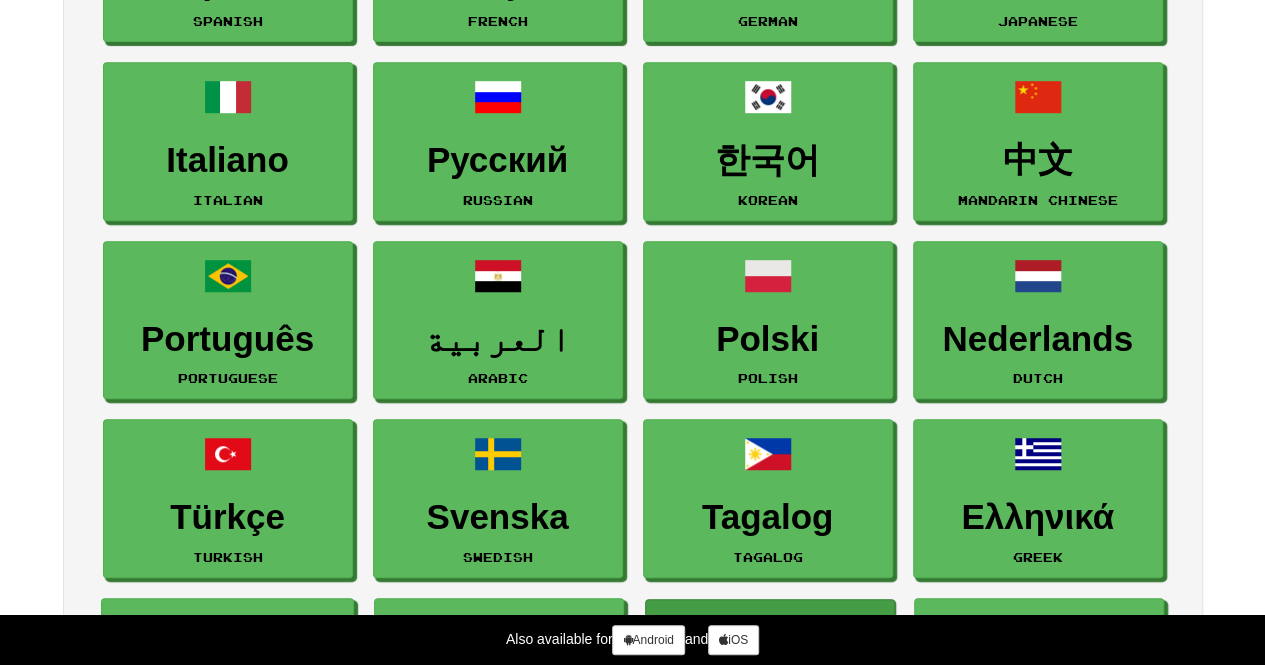 scroll, scrollTop: 425, scrollLeft: 0, axis: vertical 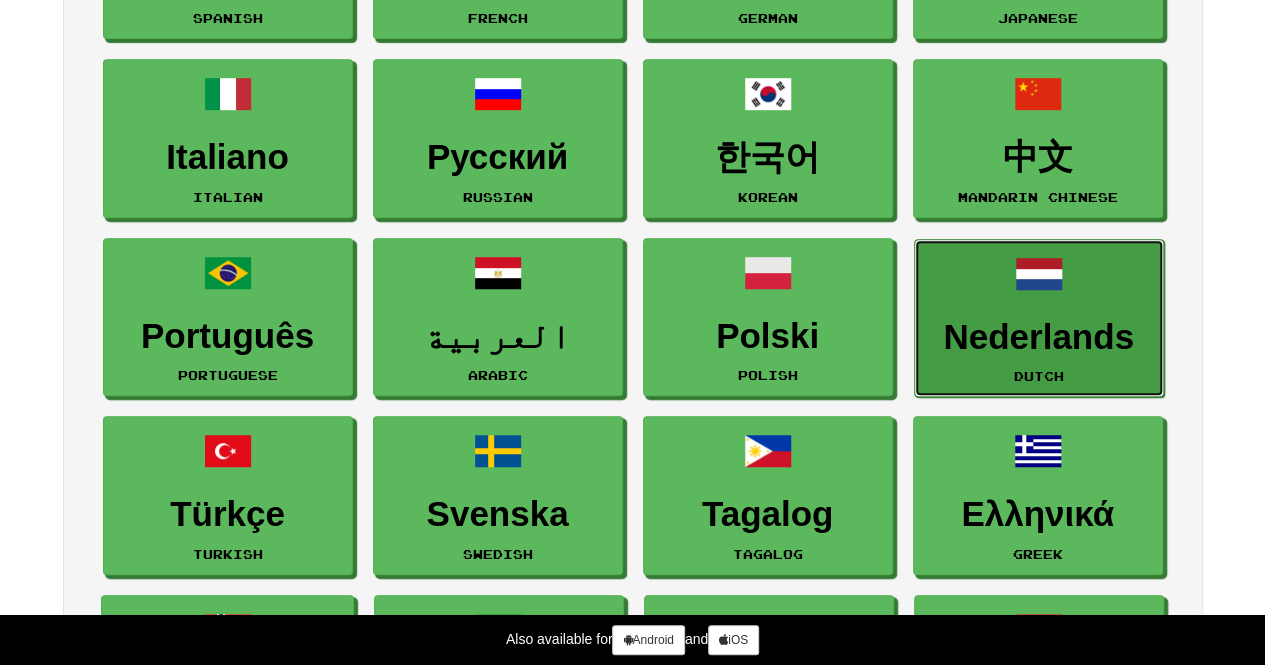 click on "Nederlands Dutch" at bounding box center [1039, 318] 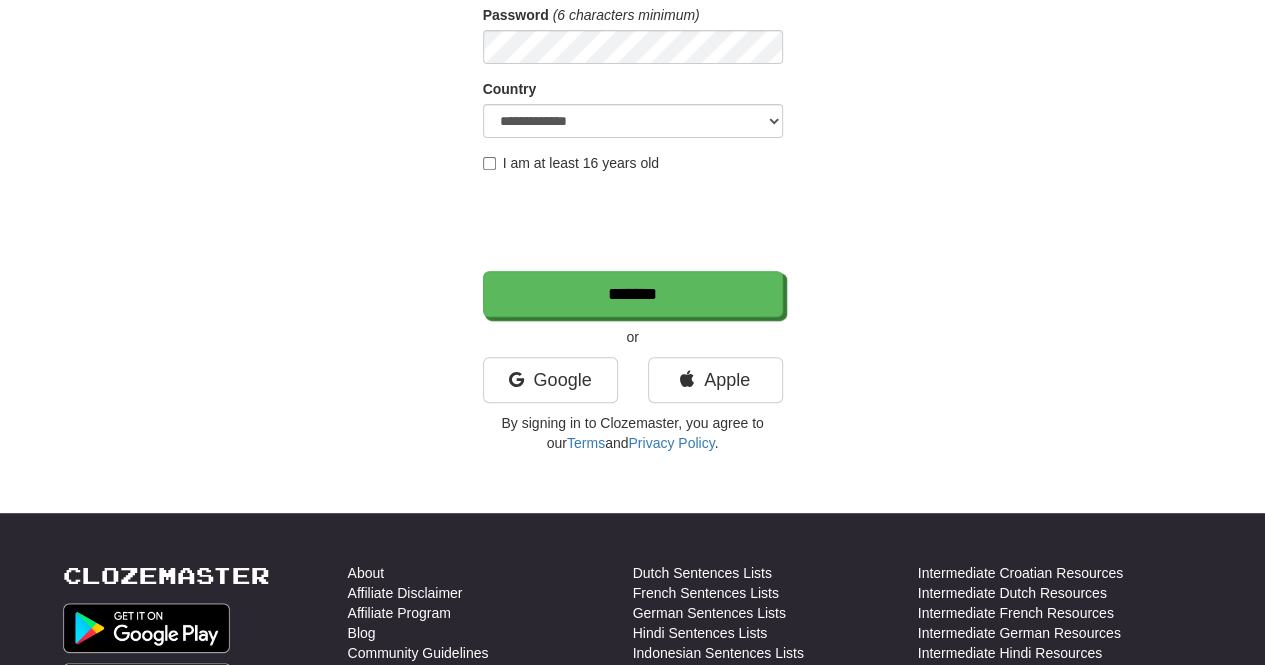 scroll, scrollTop: 311, scrollLeft: 0, axis: vertical 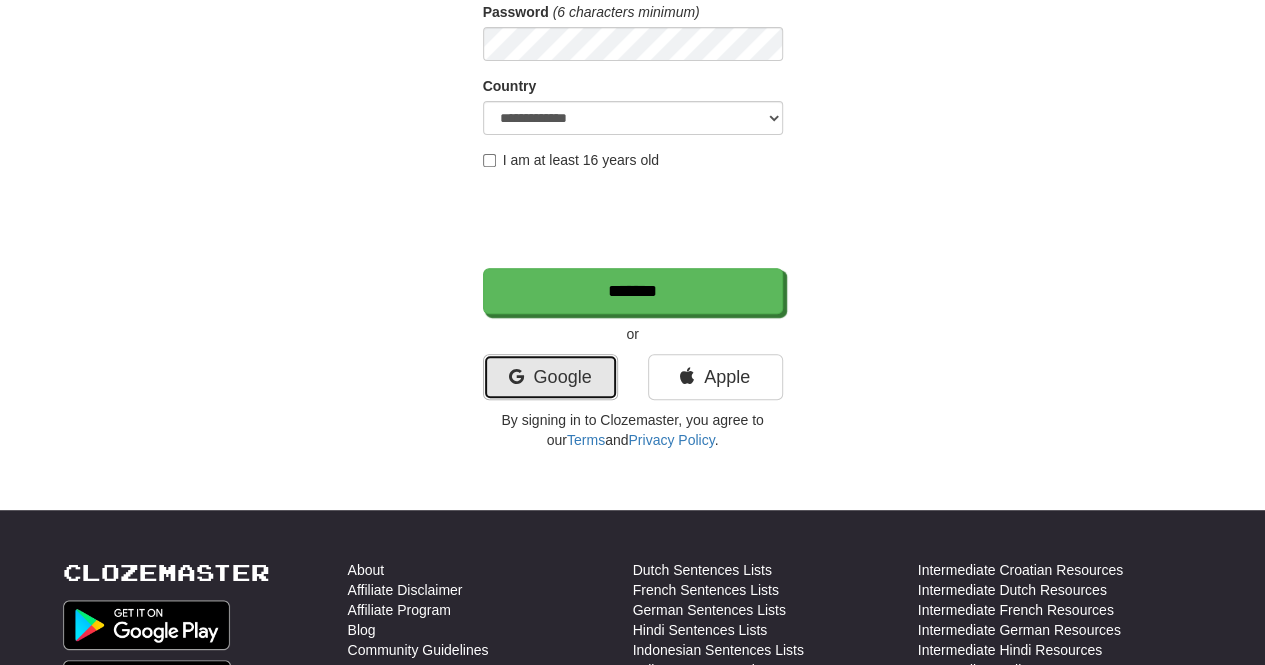 click on "Google" at bounding box center [550, 377] 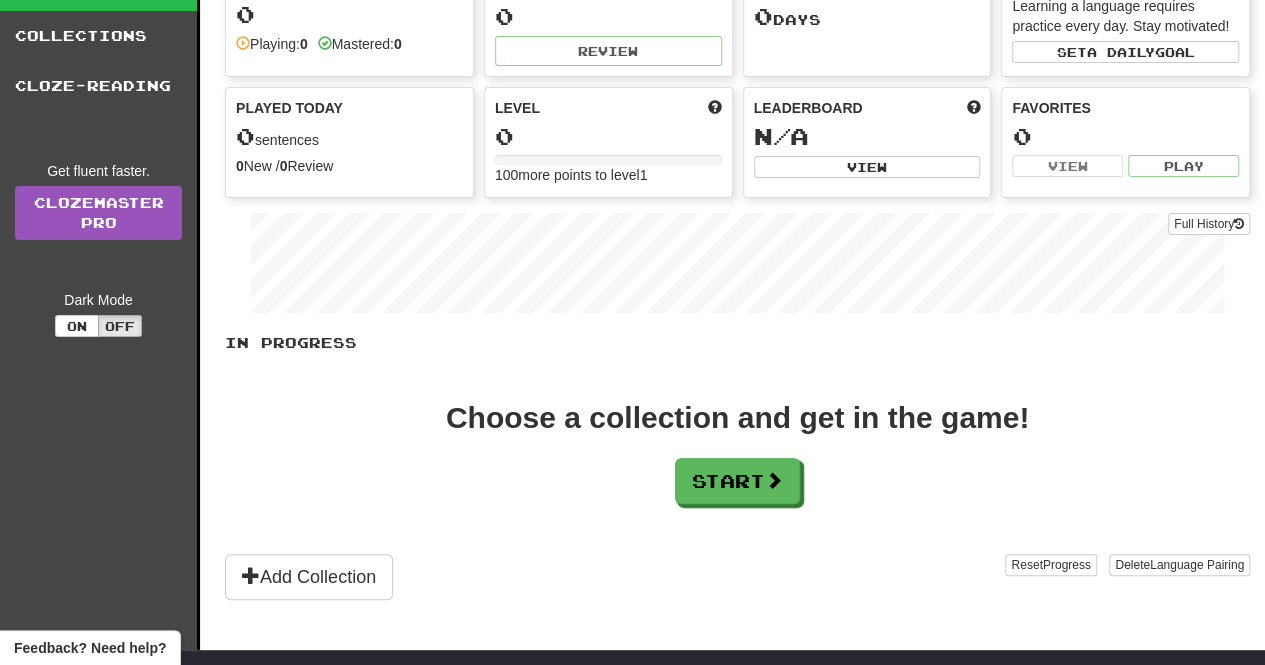 scroll, scrollTop: 0, scrollLeft: 0, axis: both 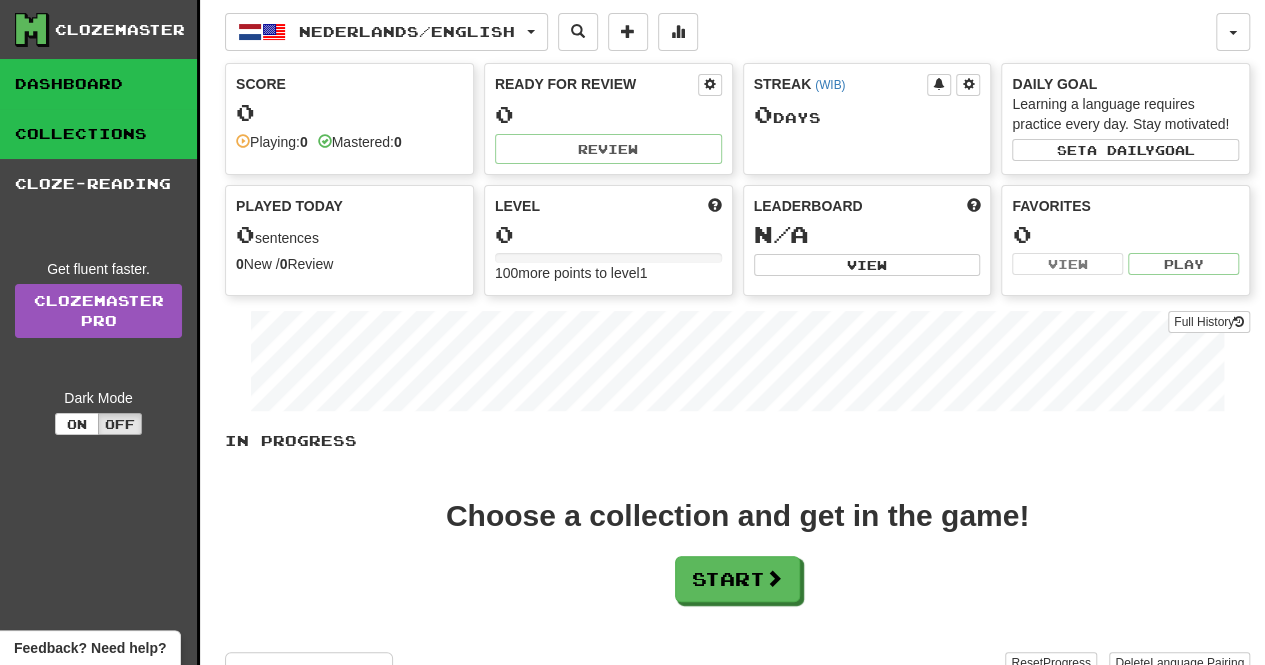 click on "Collections" at bounding box center [98, 134] 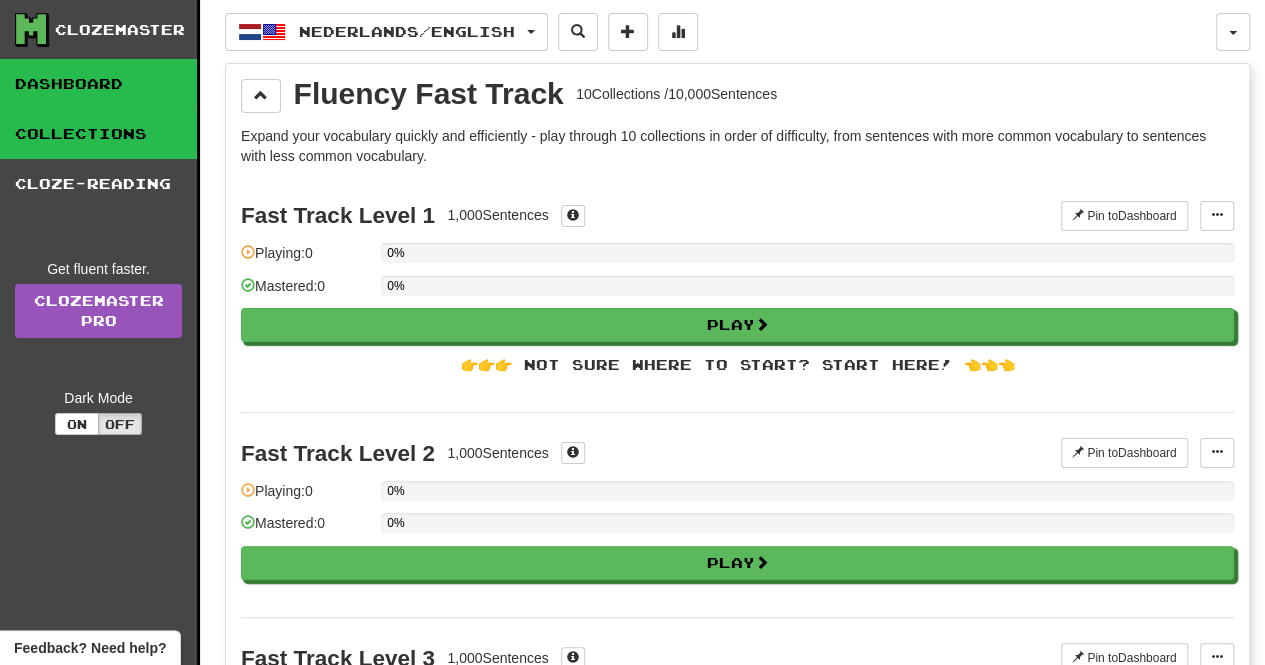 click on "Dashboard" at bounding box center (98, 84) 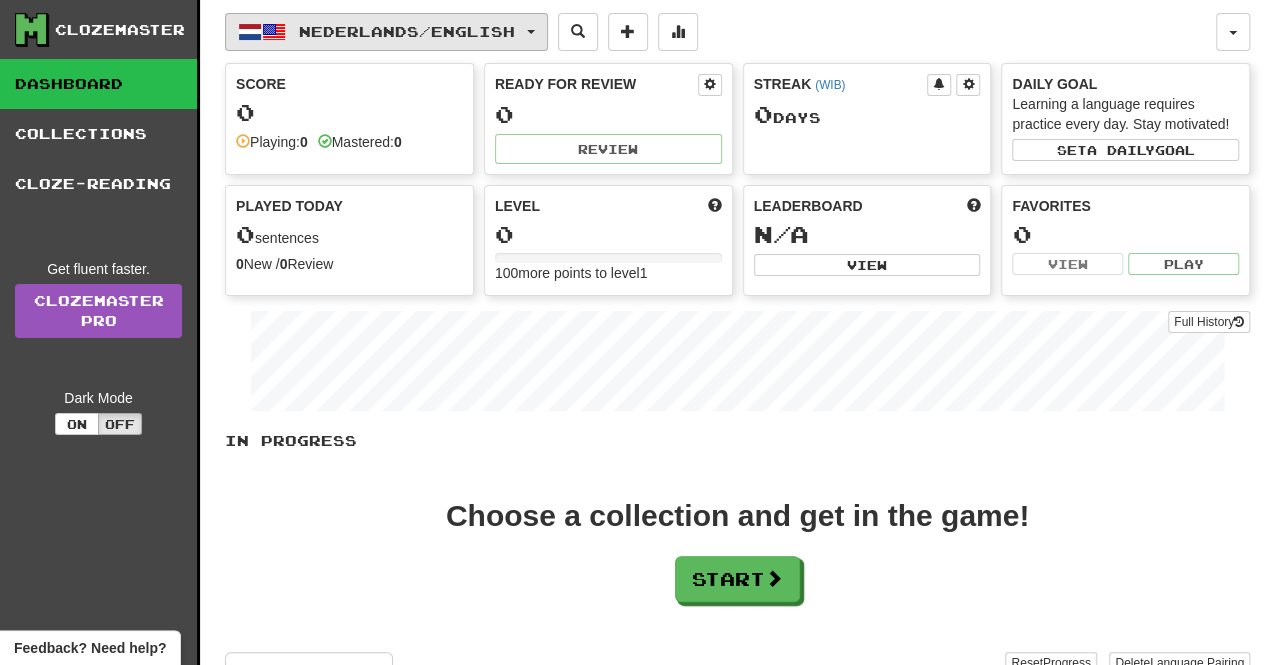 click on "Nederlands  /  English" at bounding box center (407, 31) 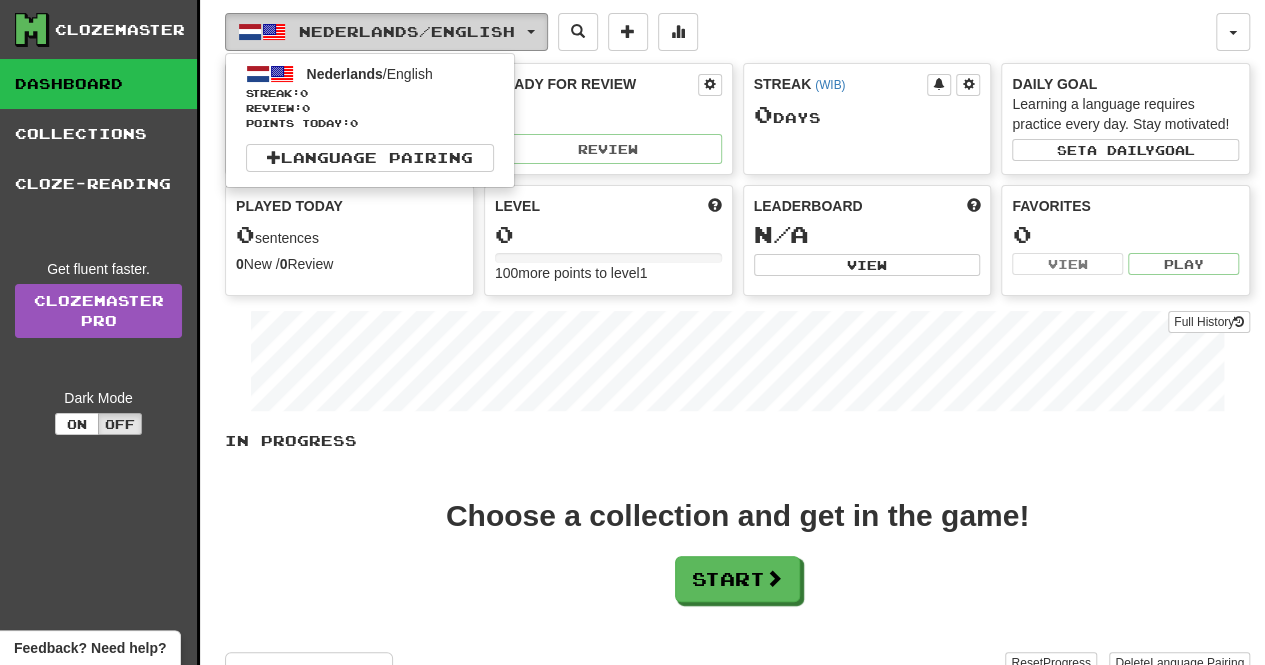 click on "Nederlands  /  English" at bounding box center [407, 31] 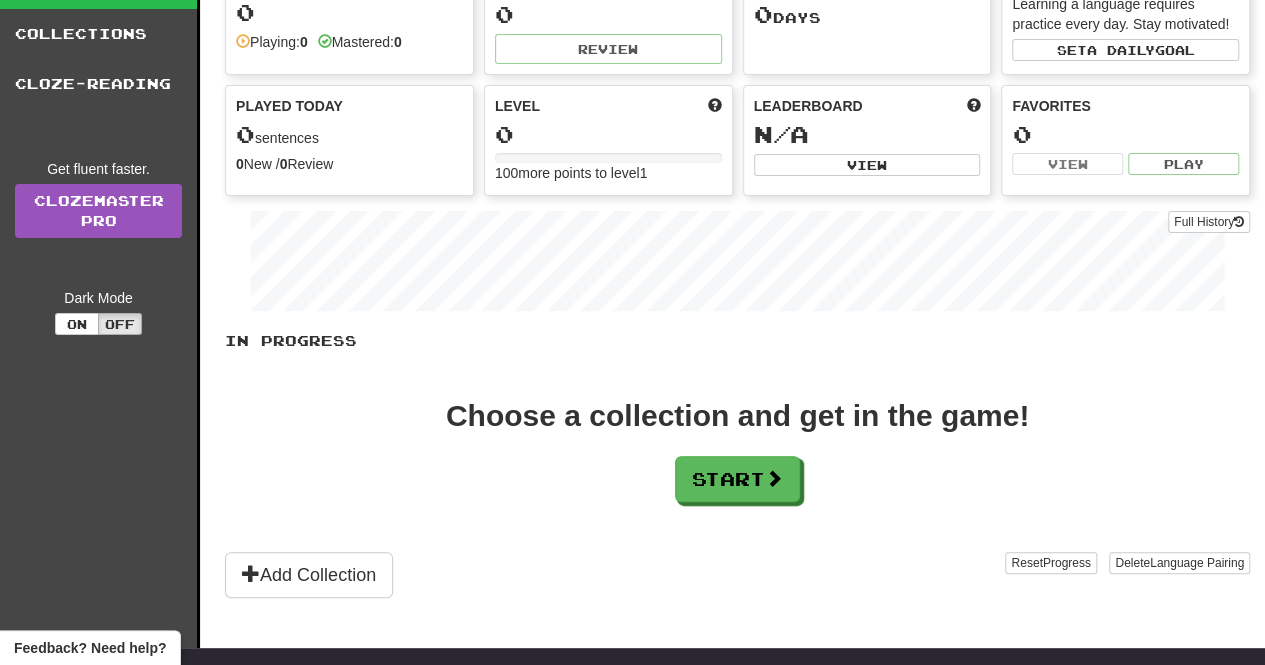 scroll, scrollTop: 0, scrollLeft: 0, axis: both 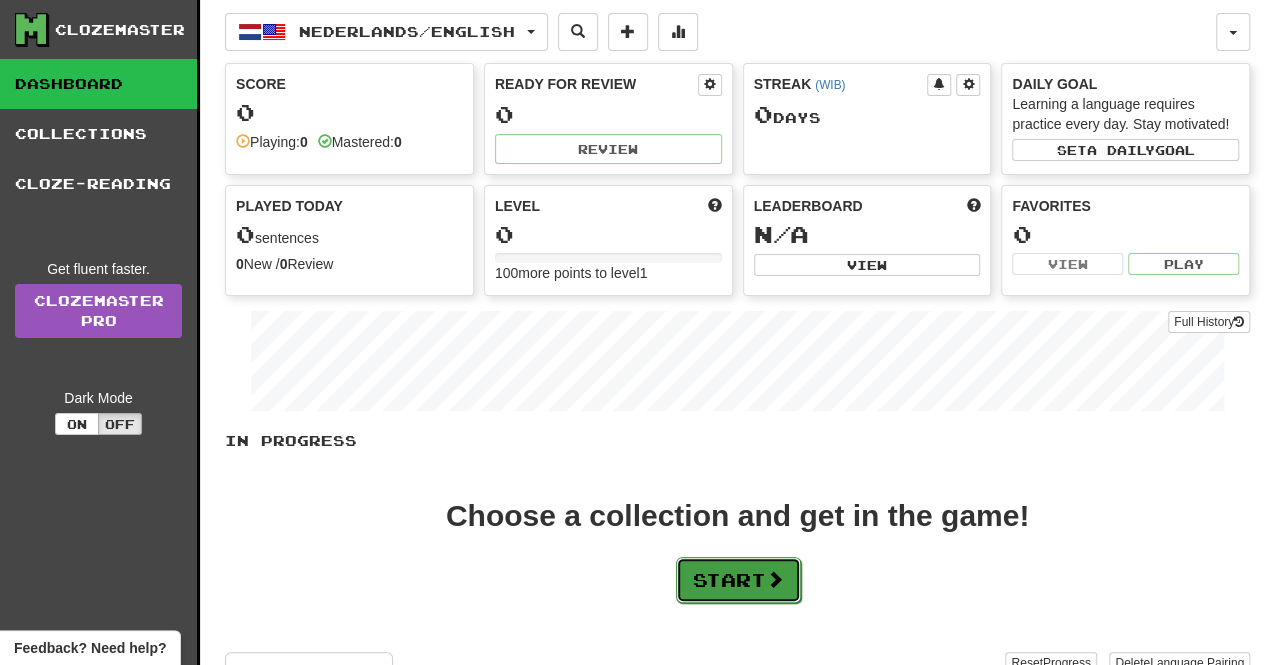click on "Start" at bounding box center [738, 580] 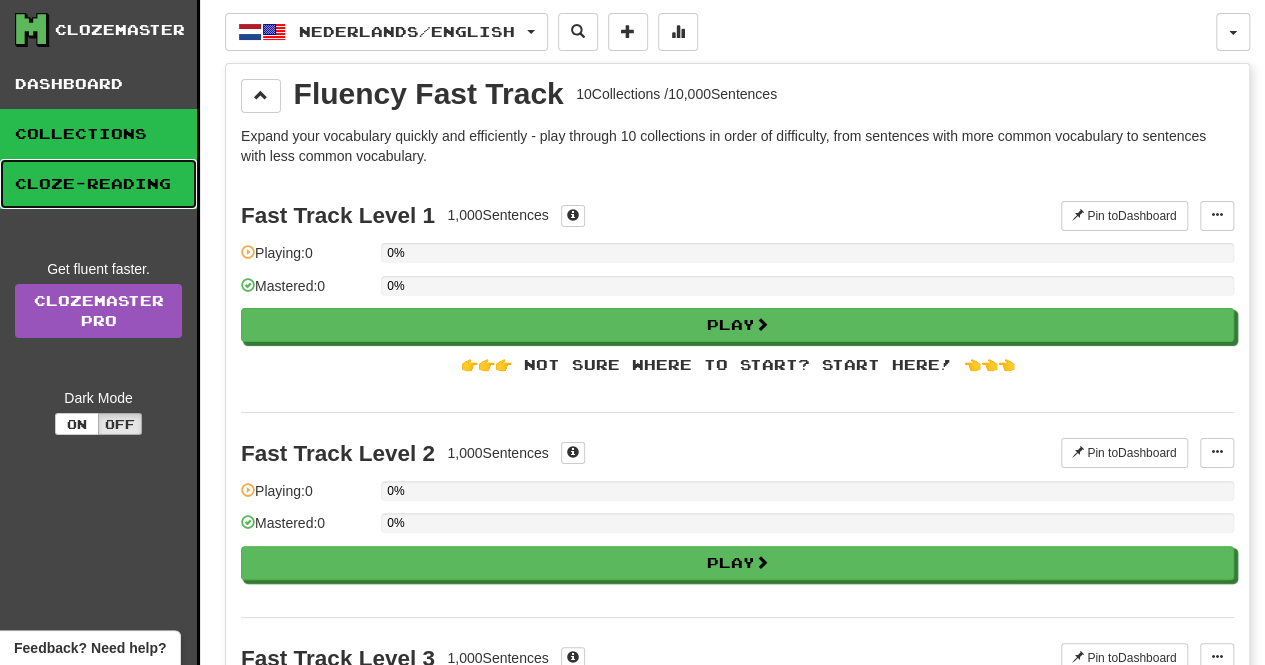 click on "Cloze-Reading" at bounding box center (98, 184) 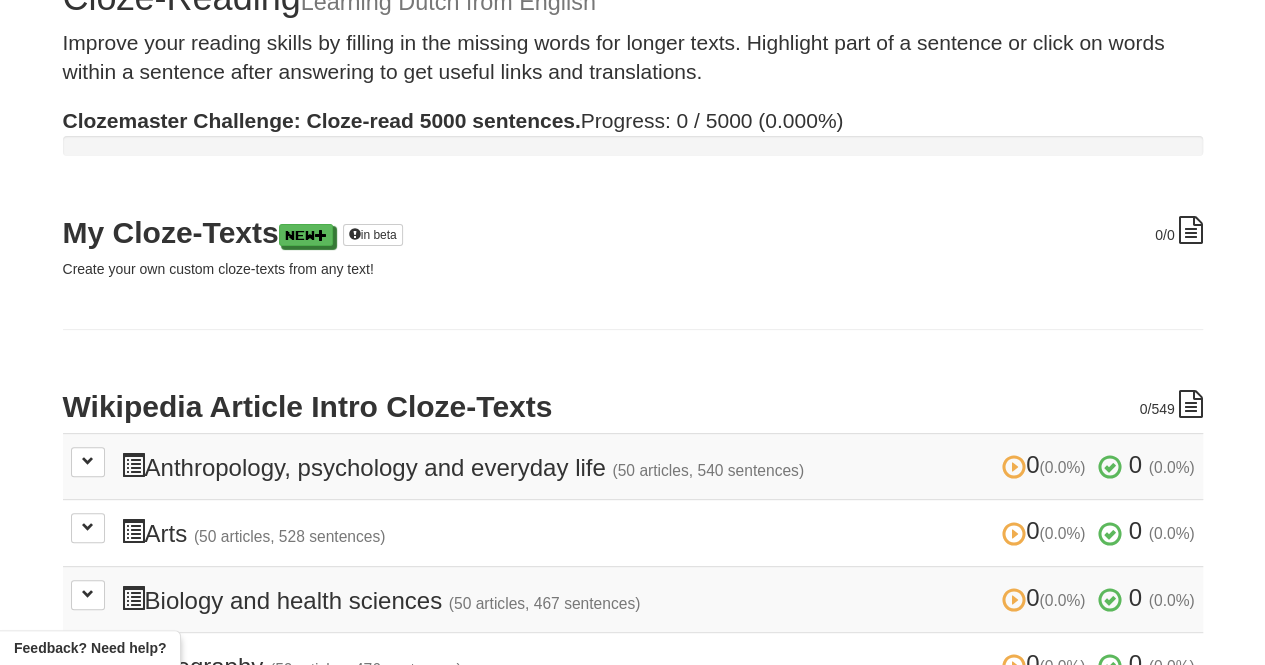 scroll, scrollTop: 200, scrollLeft: 0, axis: vertical 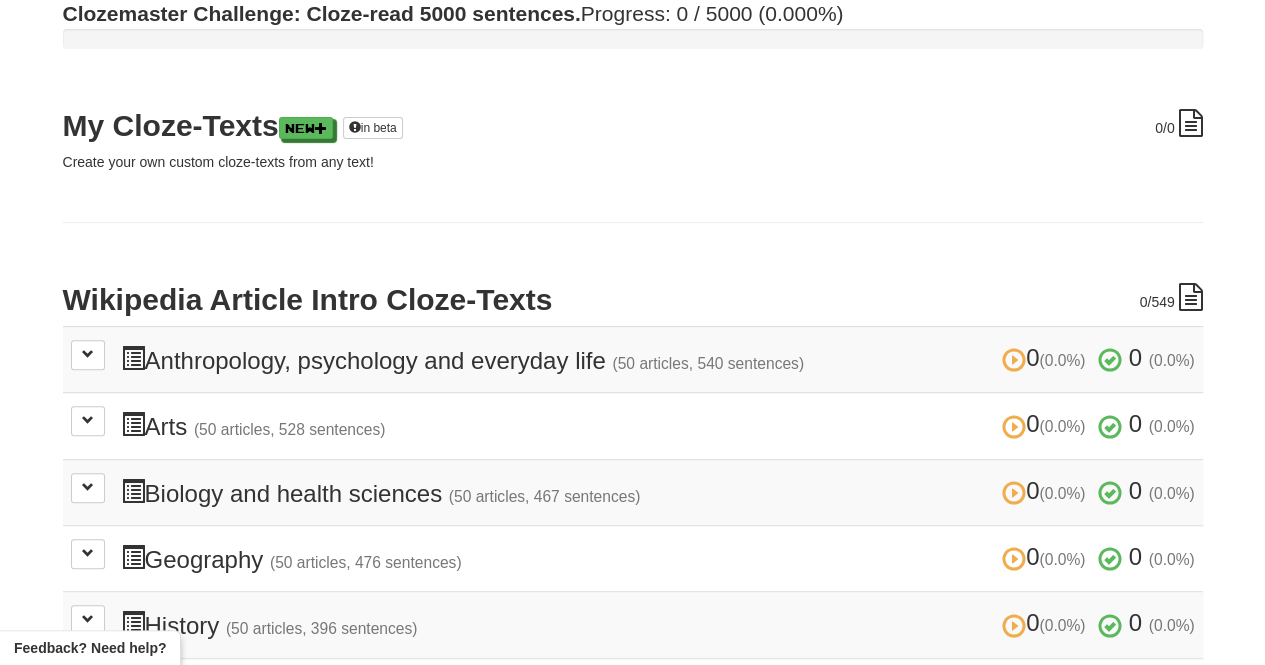 click on "0
(0.0%)
0
(0.0%)
Arts
(50 articles, 528 sentences)
0
(0.0%)
0
(0.0%)
Loading..." at bounding box center [633, 426] 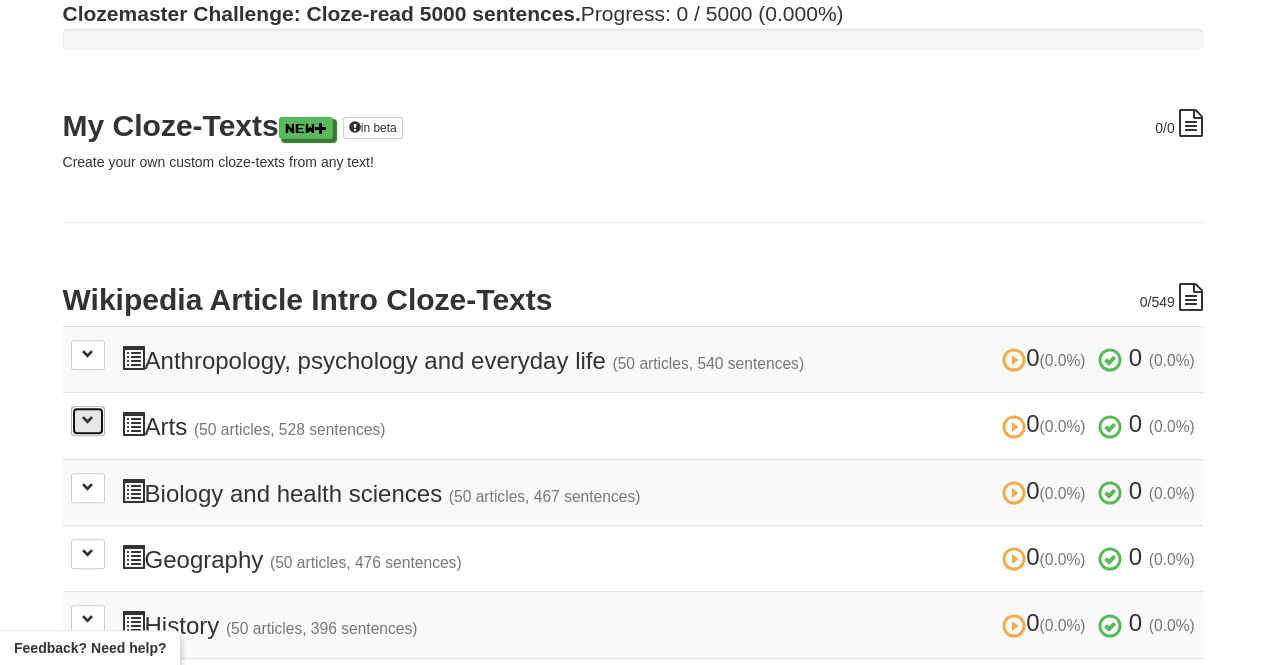 click at bounding box center (88, 420) 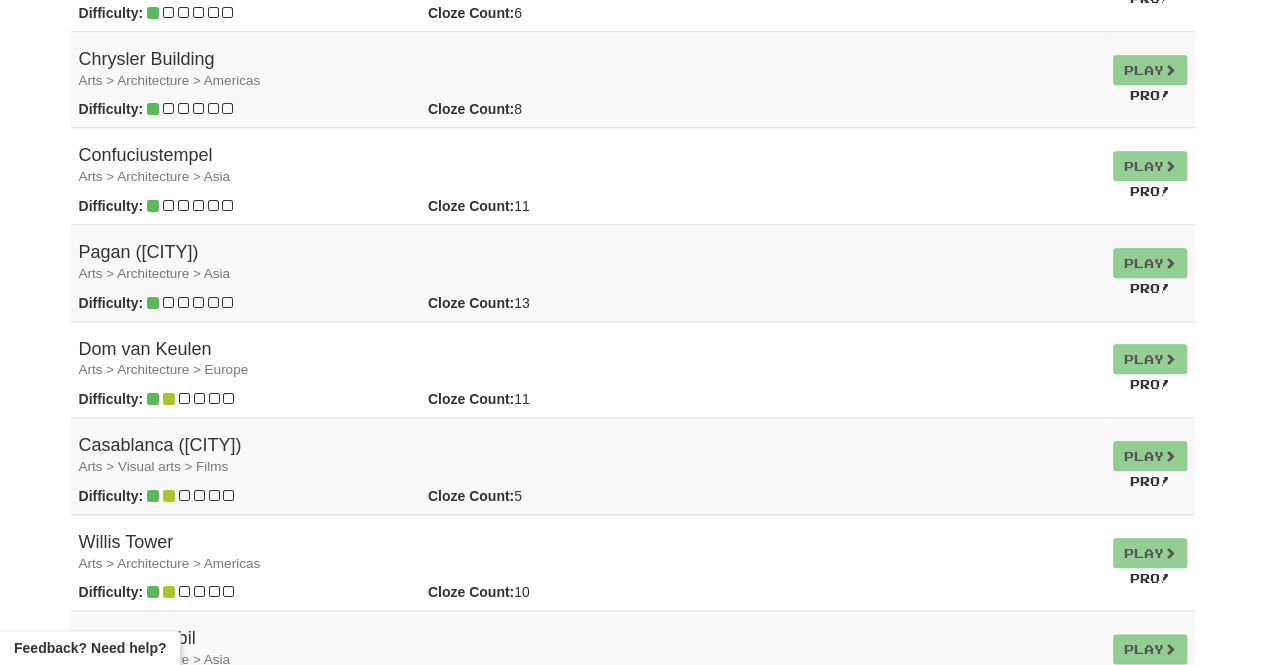 scroll, scrollTop: 900, scrollLeft: 0, axis: vertical 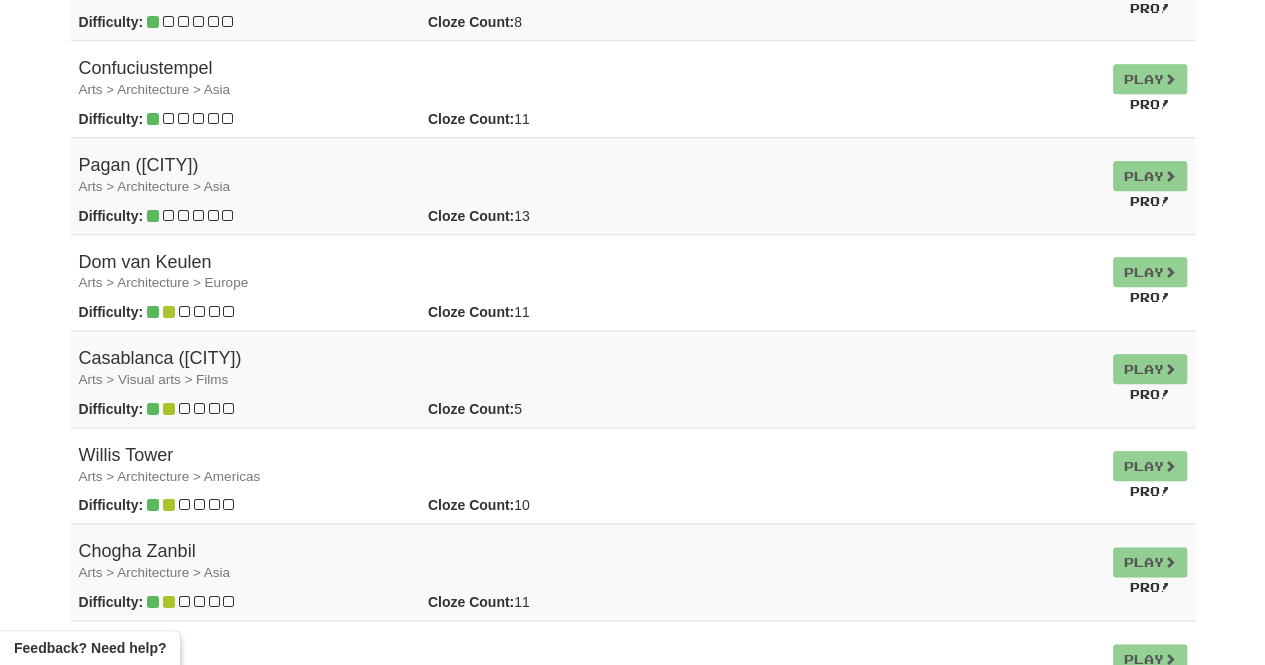 click on "Play
Pro!" at bounding box center [1150, 379] 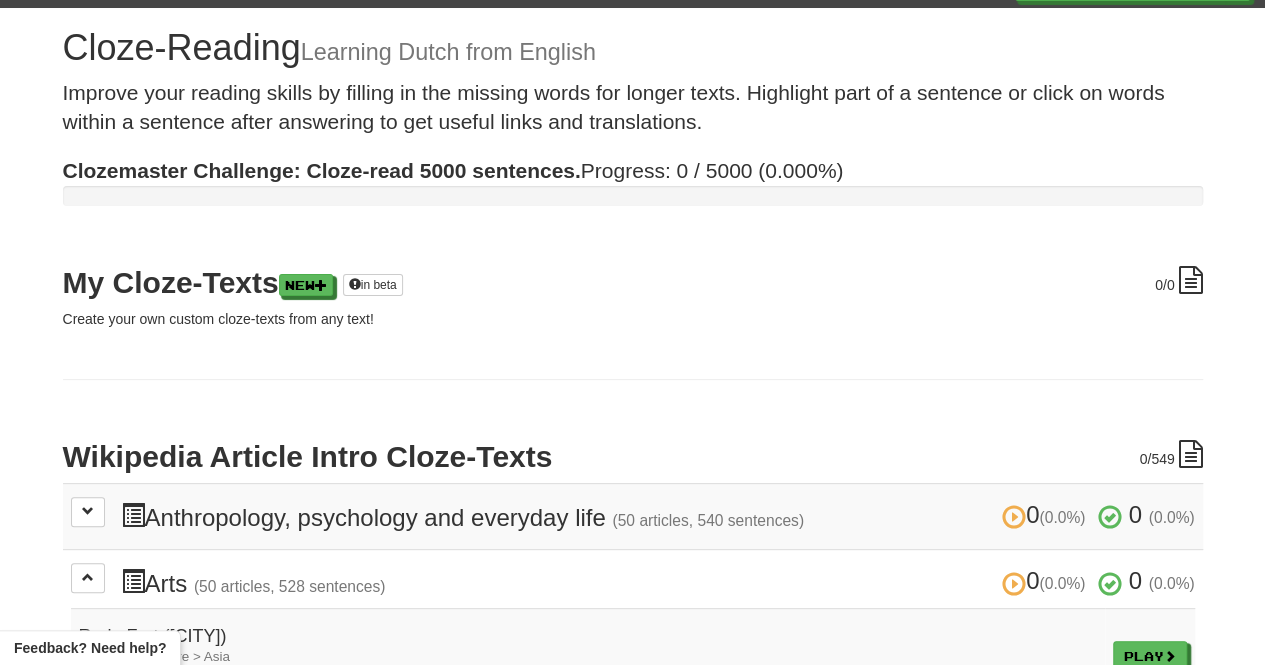 scroll, scrollTop: 0, scrollLeft: 0, axis: both 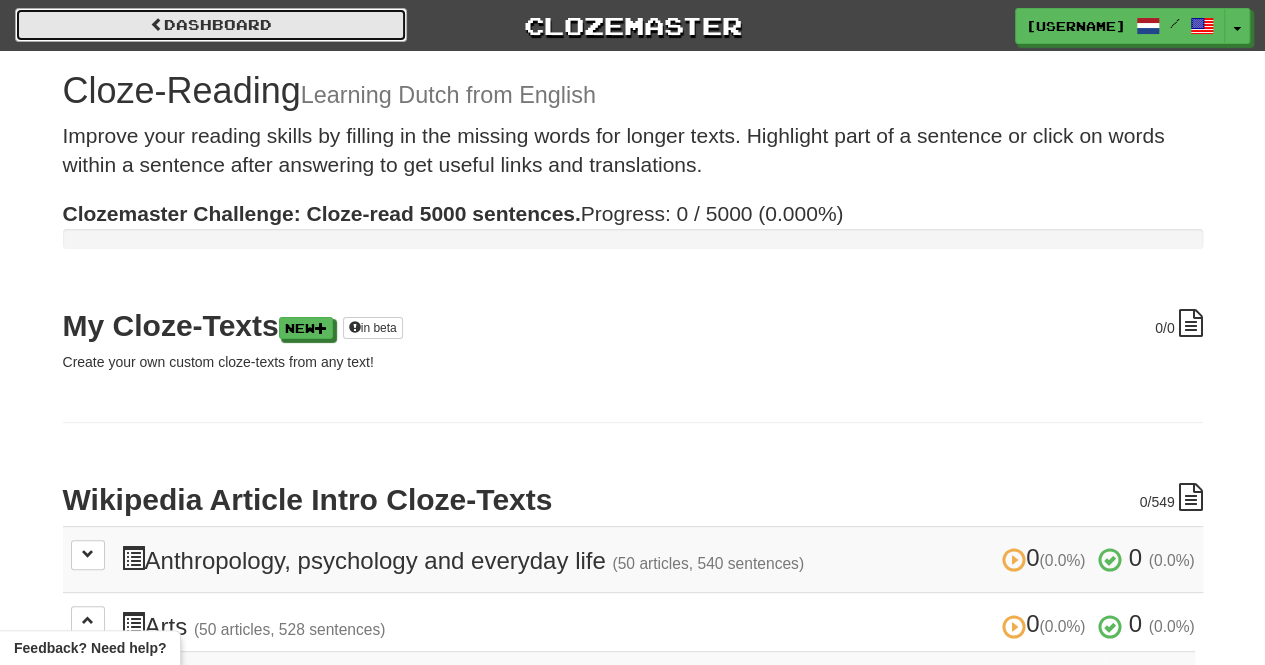 click on "Dashboard" at bounding box center [211, 25] 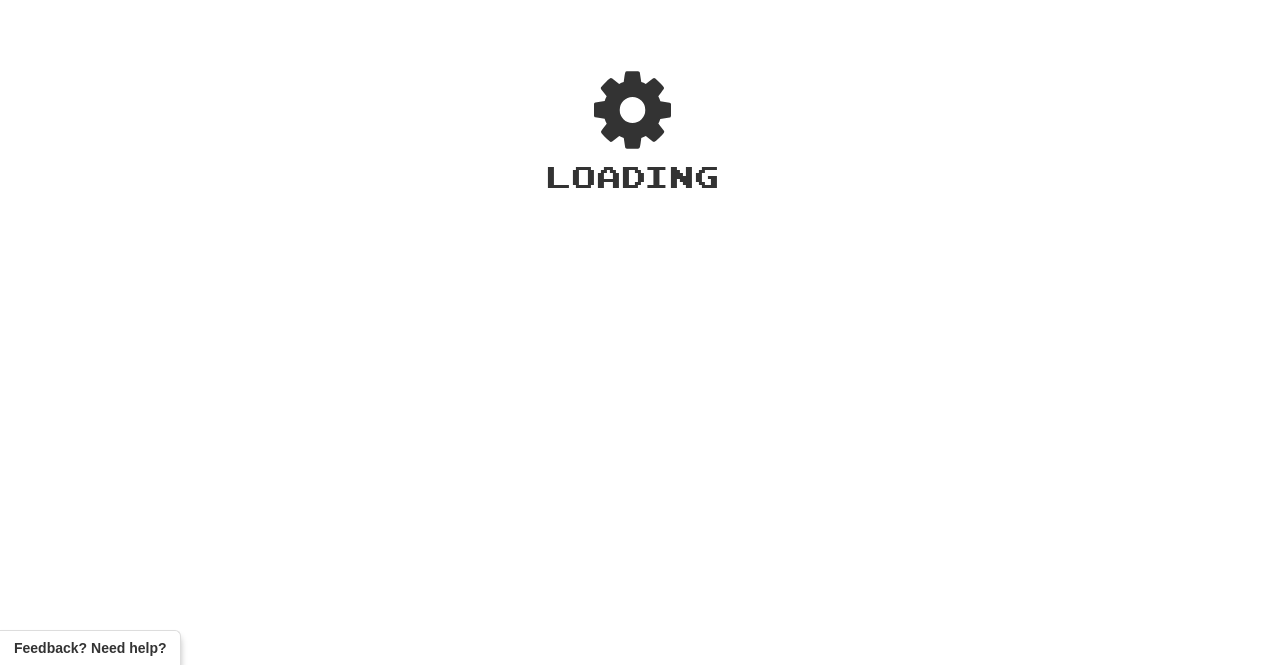 scroll, scrollTop: 0, scrollLeft: 0, axis: both 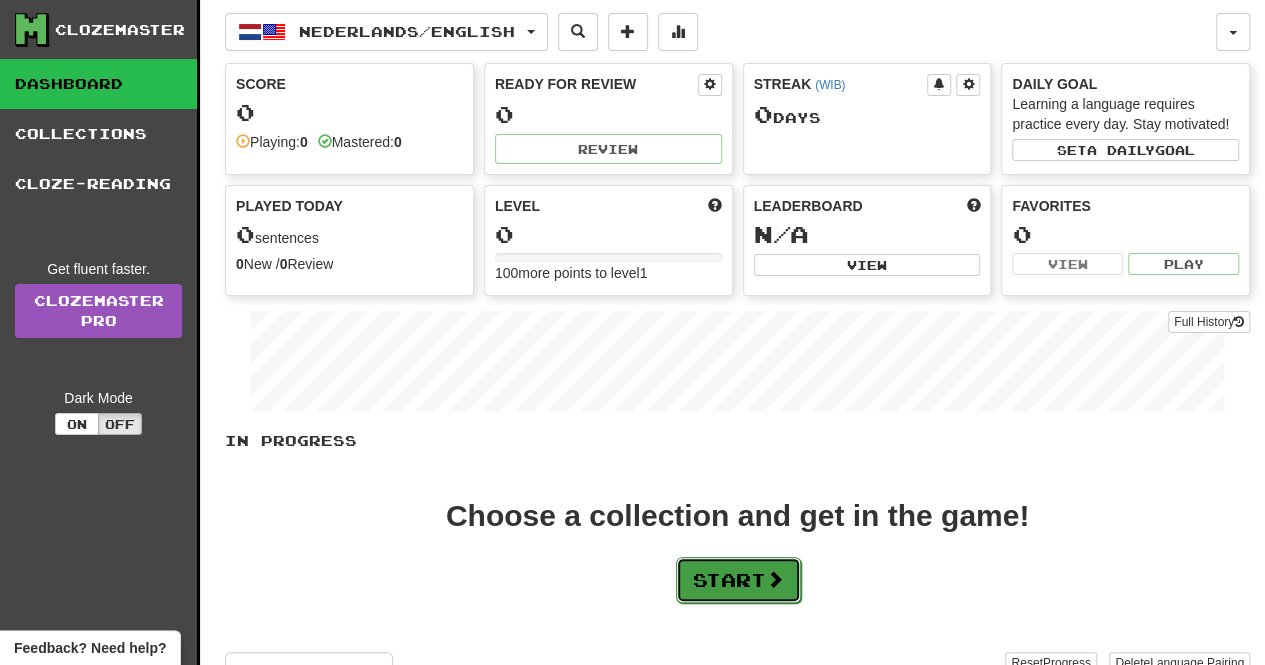 click on "Start" at bounding box center (738, 580) 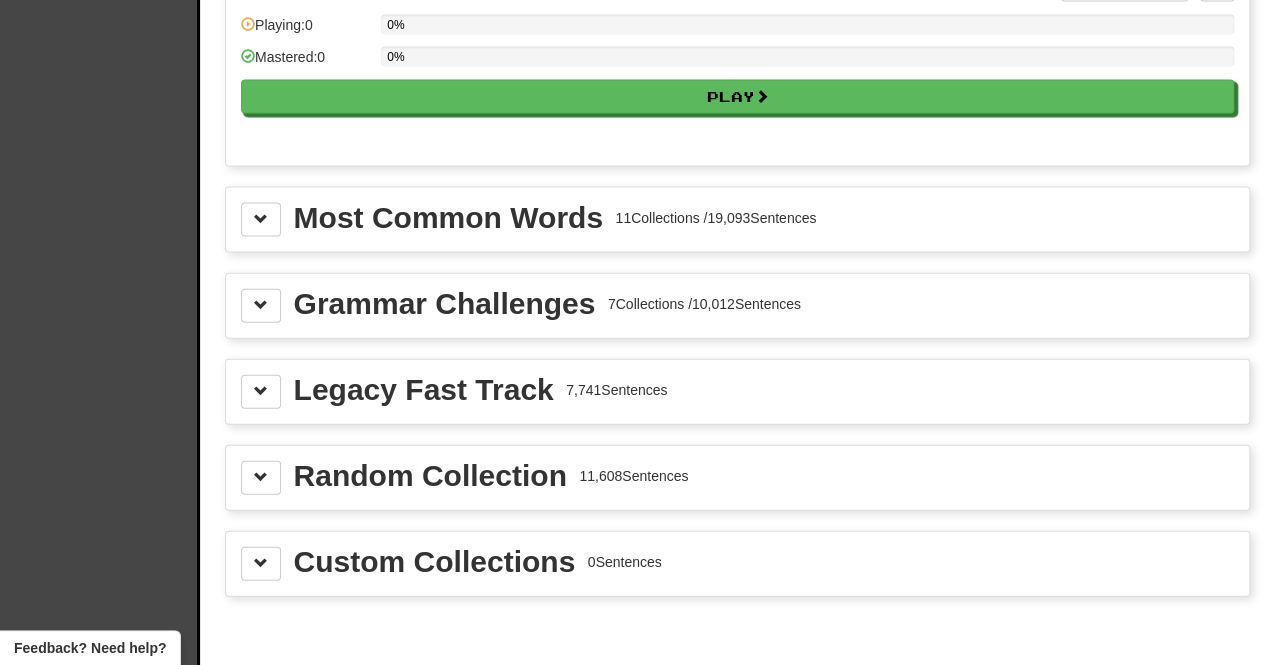 scroll, scrollTop: 2000, scrollLeft: 0, axis: vertical 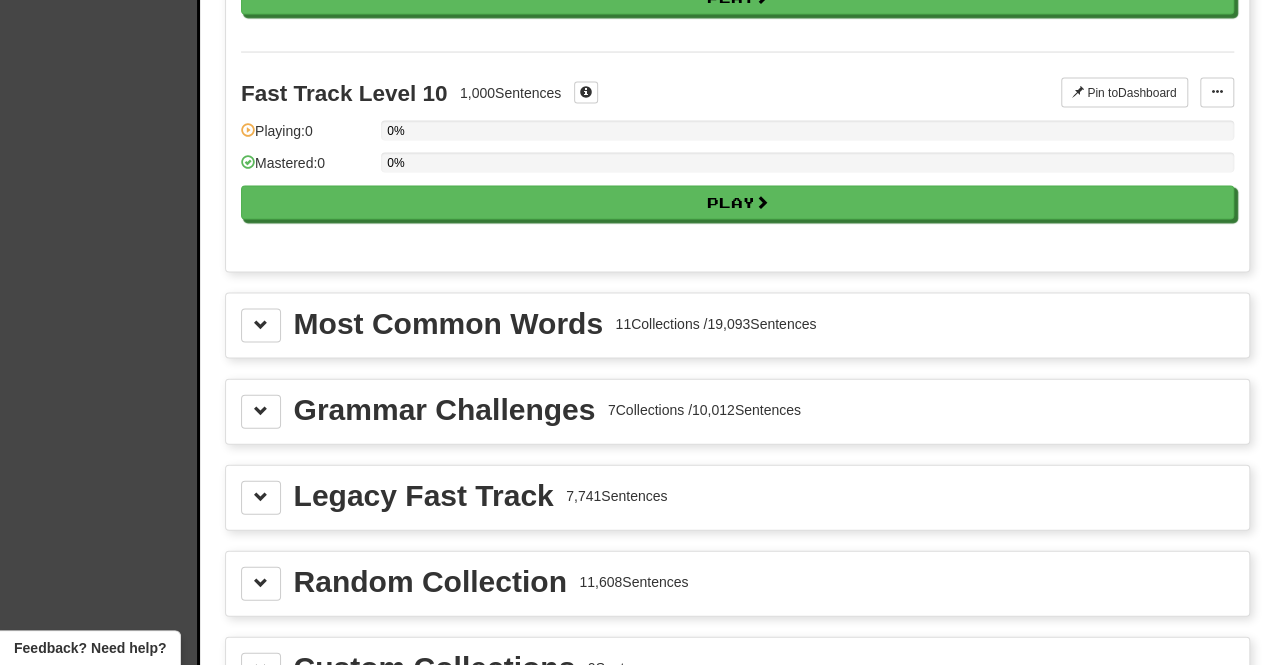 click on "Most Common Words" at bounding box center (448, 324) 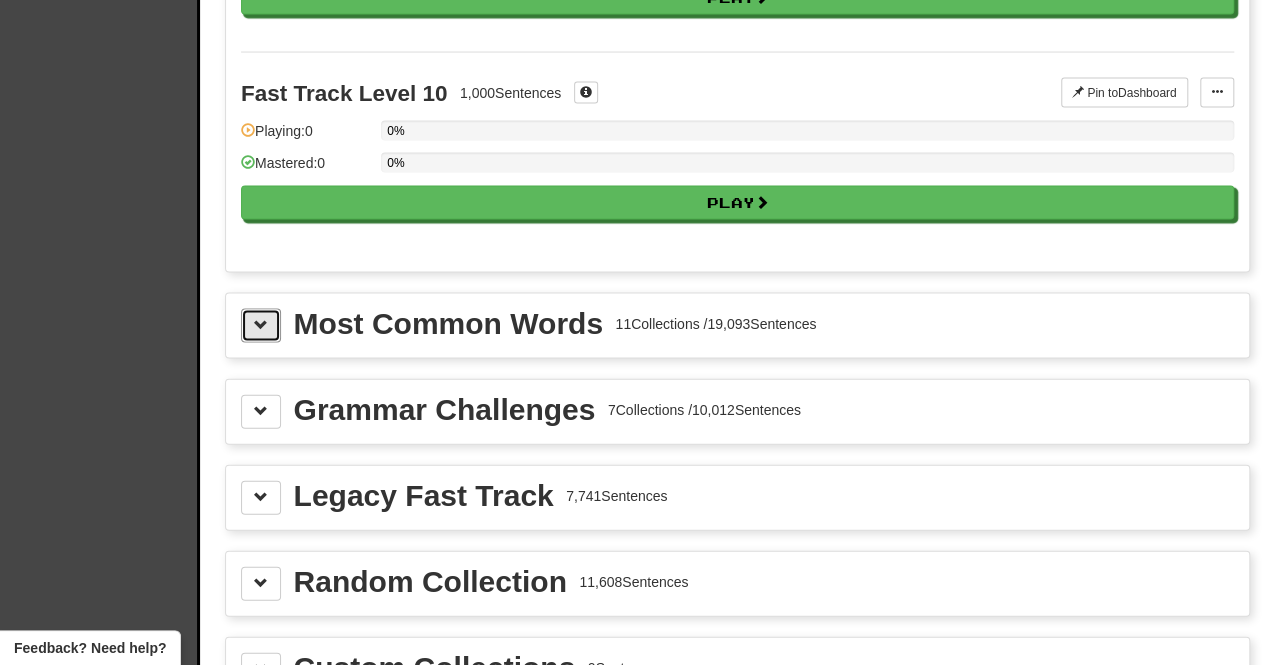 click at bounding box center [261, 326] 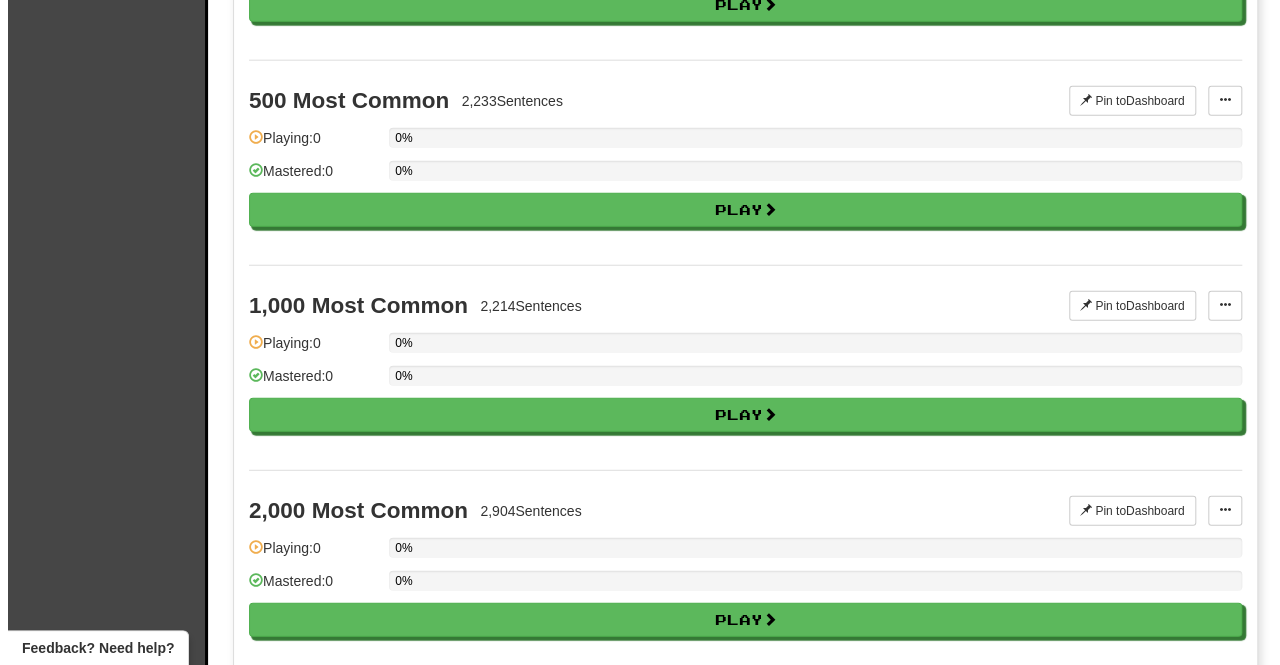scroll, scrollTop: 2300, scrollLeft: 0, axis: vertical 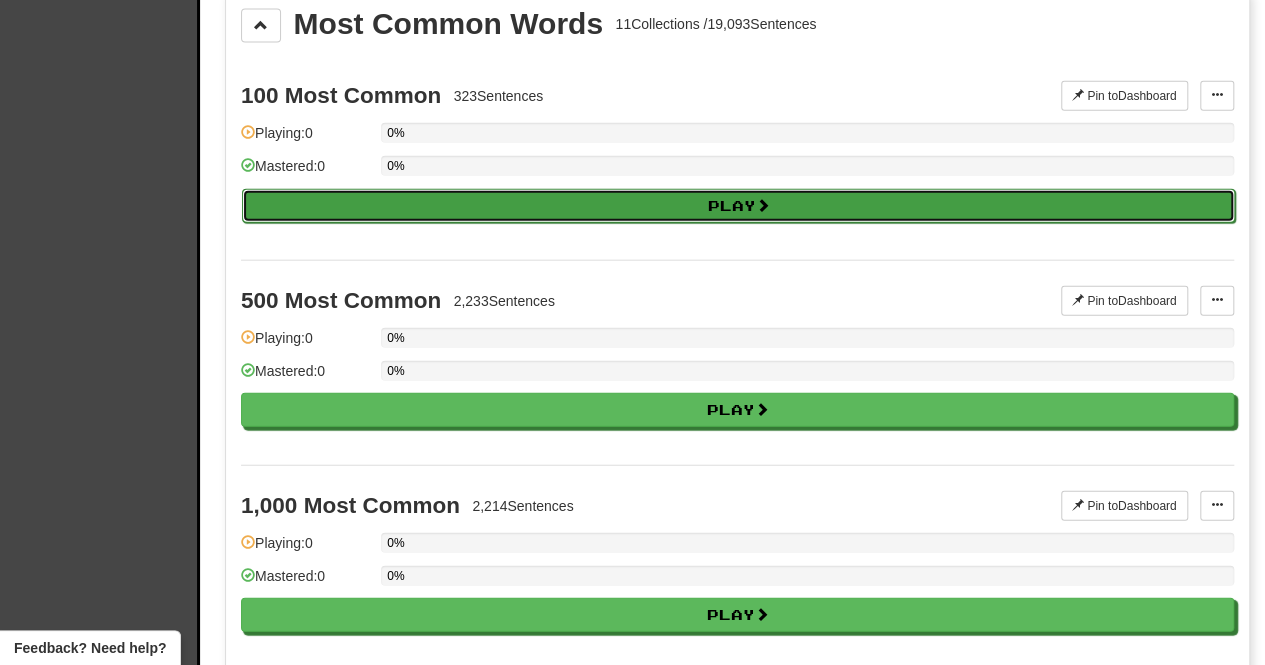 click on "Play" at bounding box center [738, 206] 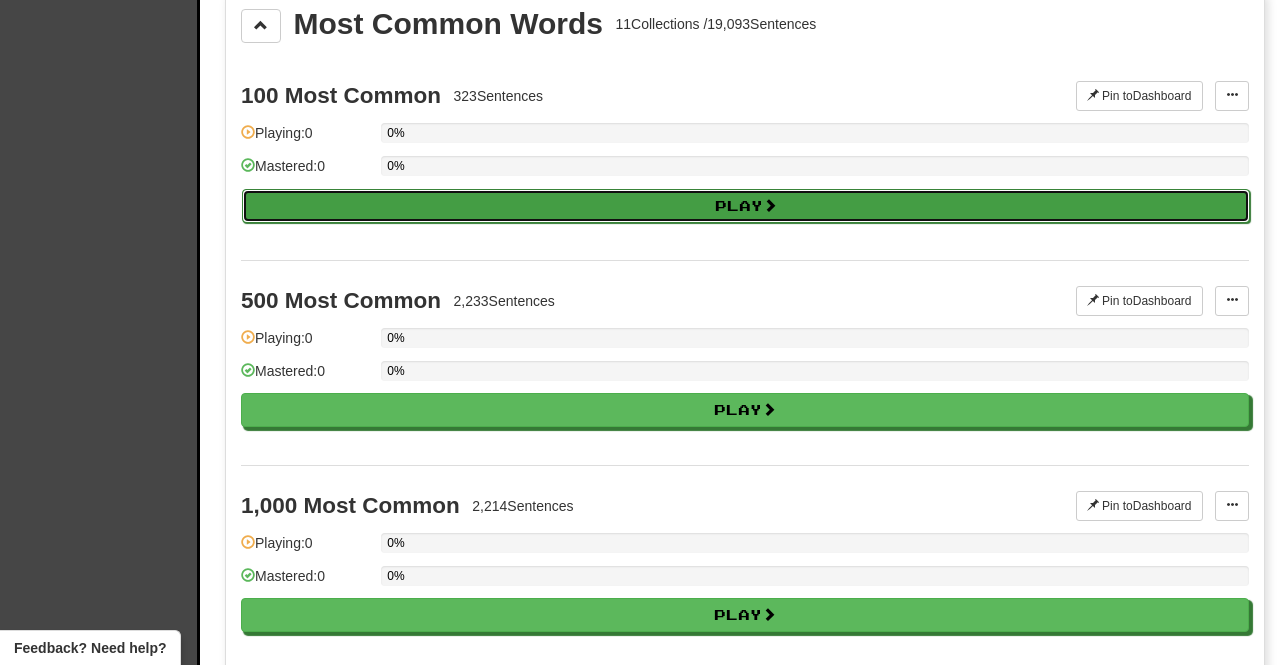 select on "**" 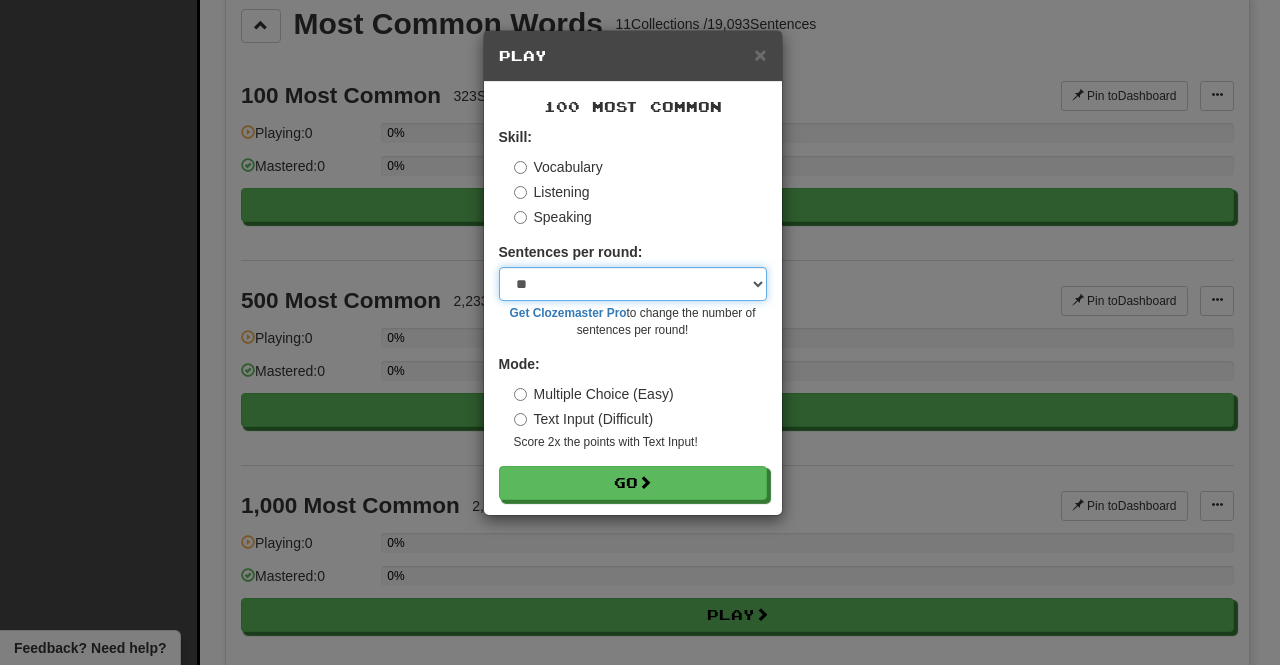 click on "* ** ** ** ** ** *** ********" at bounding box center [633, 284] 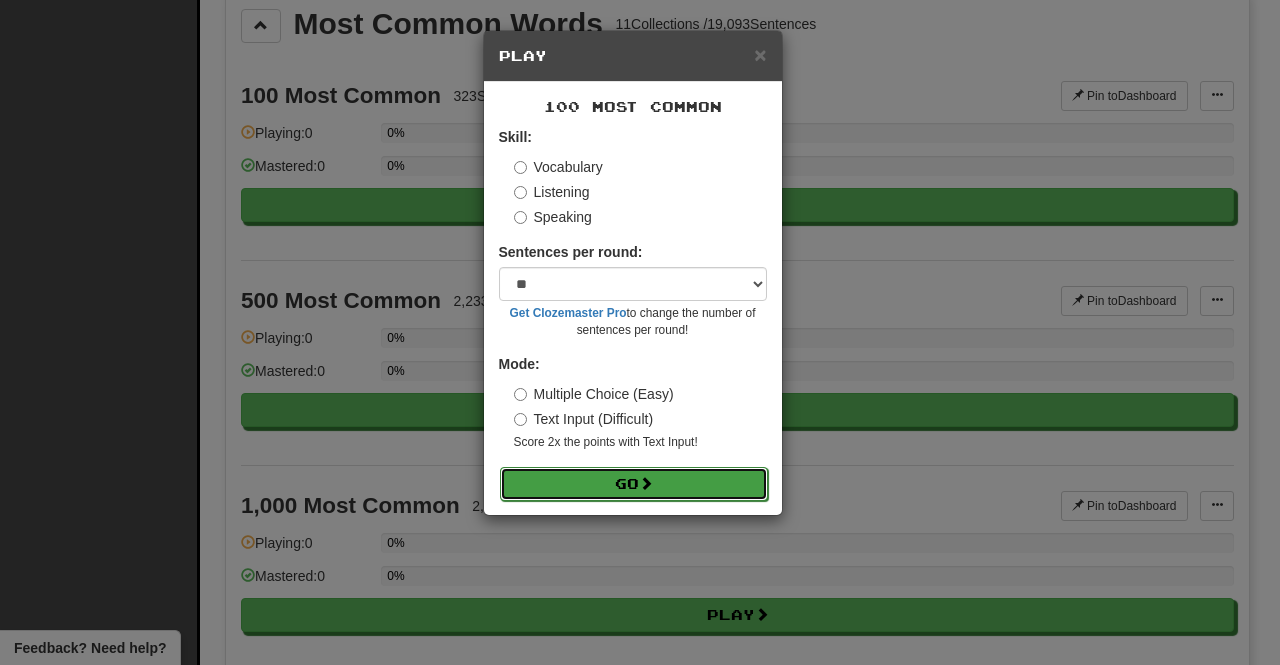 click on "Go" at bounding box center [634, 484] 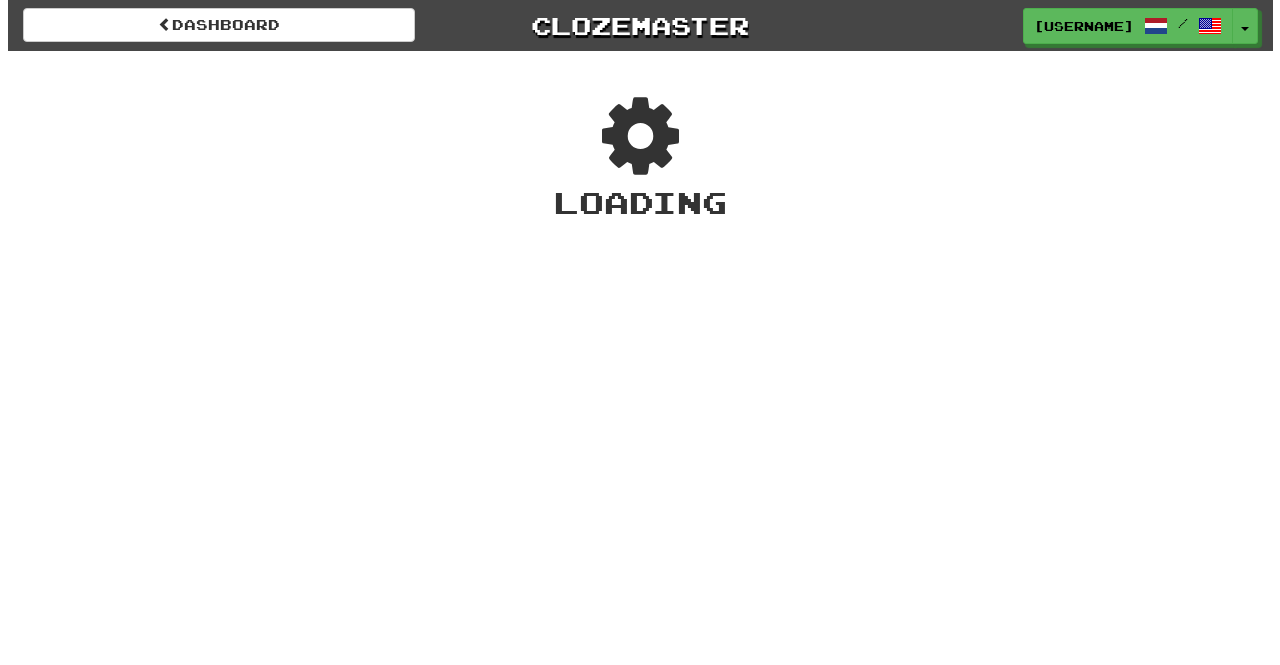 scroll, scrollTop: 0, scrollLeft: 0, axis: both 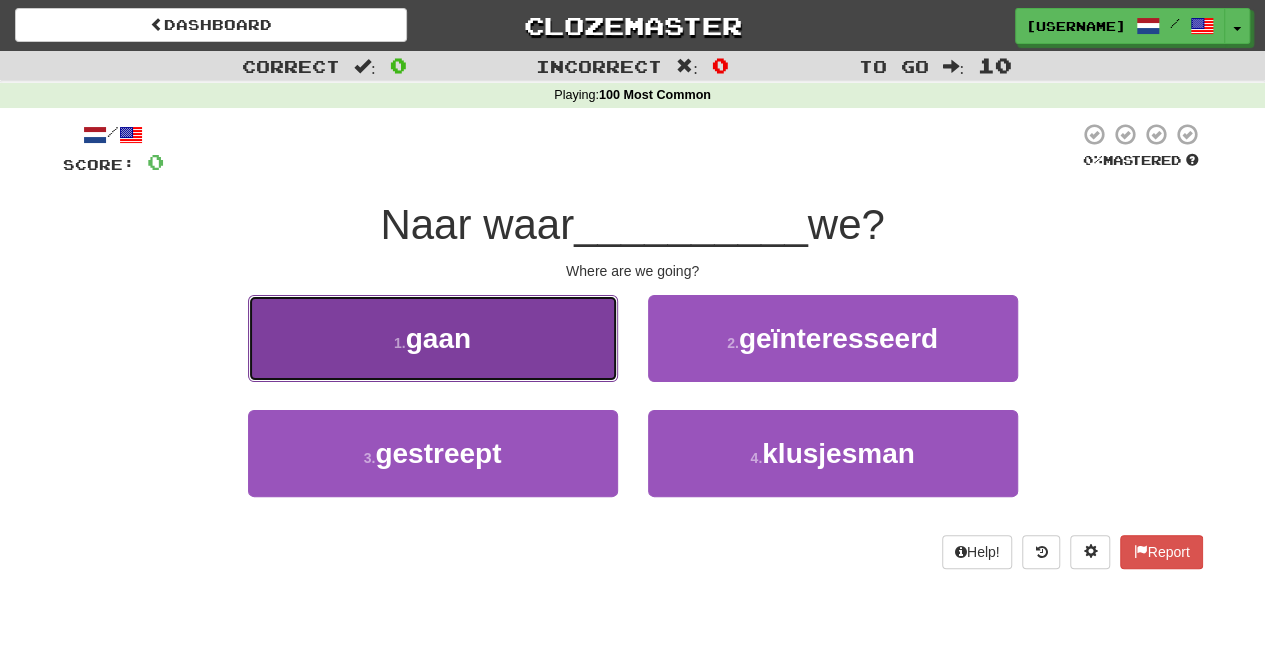 click on "1 .  gaan" at bounding box center [433, 338] 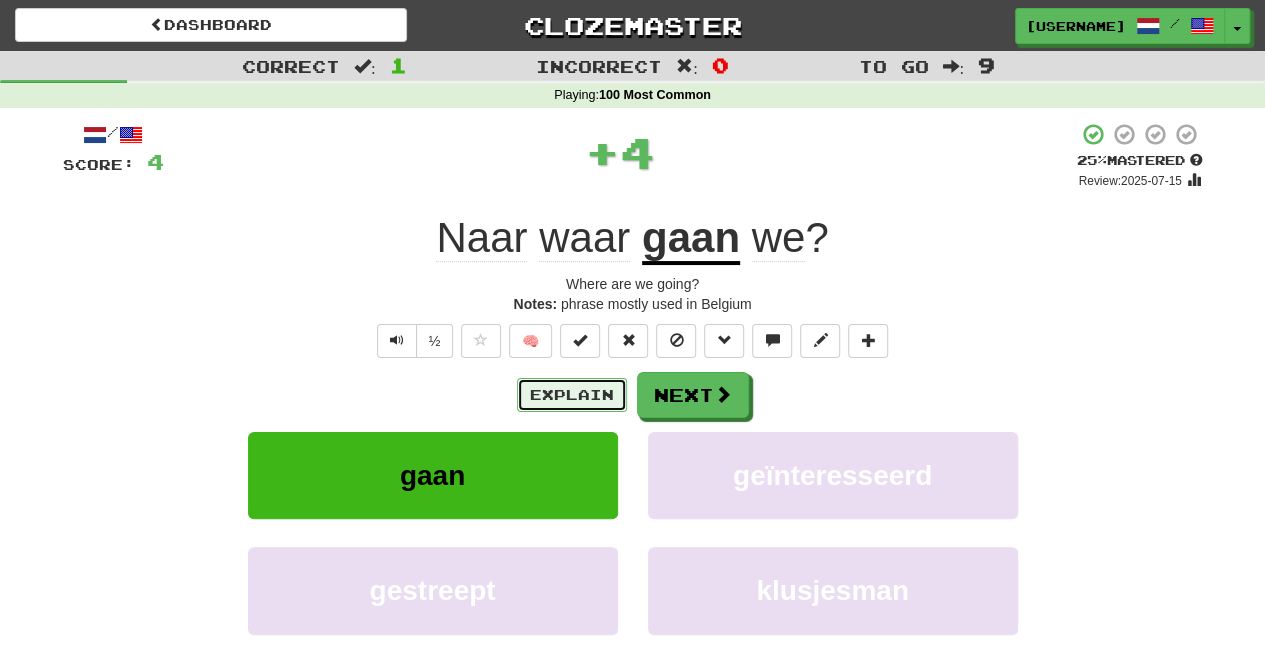 click on "Explain" at bounding box center [572, 395] 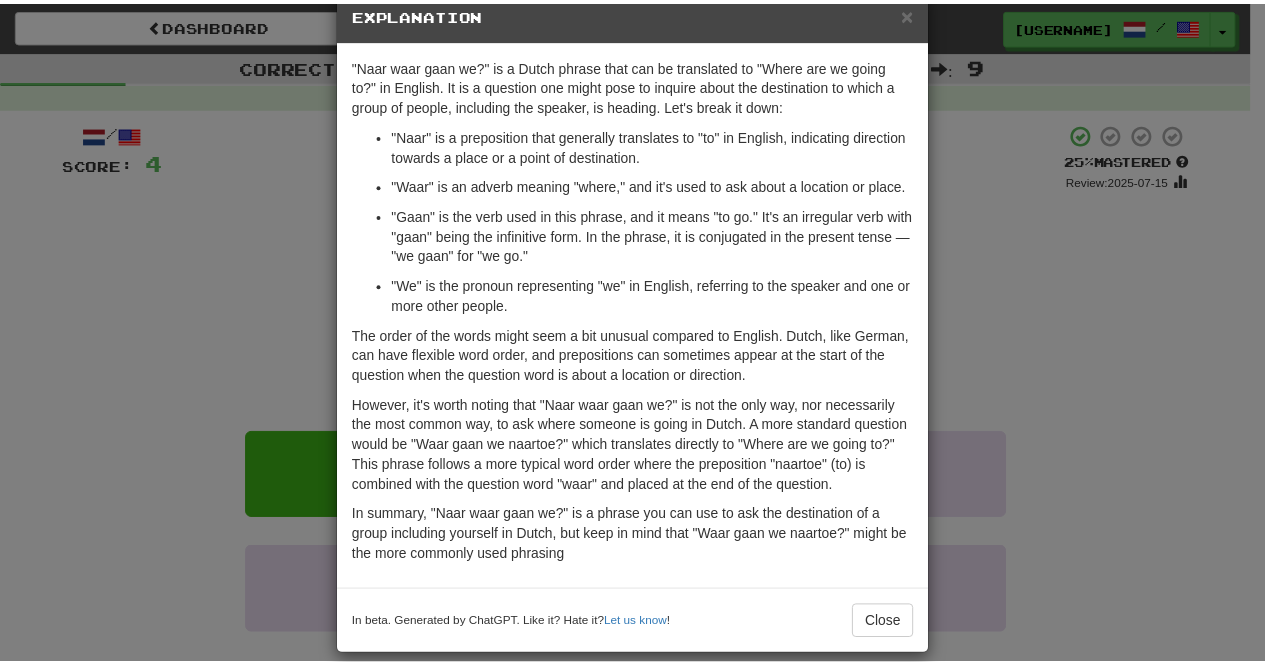 scroll, scrollTop: 60, scrollLeft: 0, axis: vertical 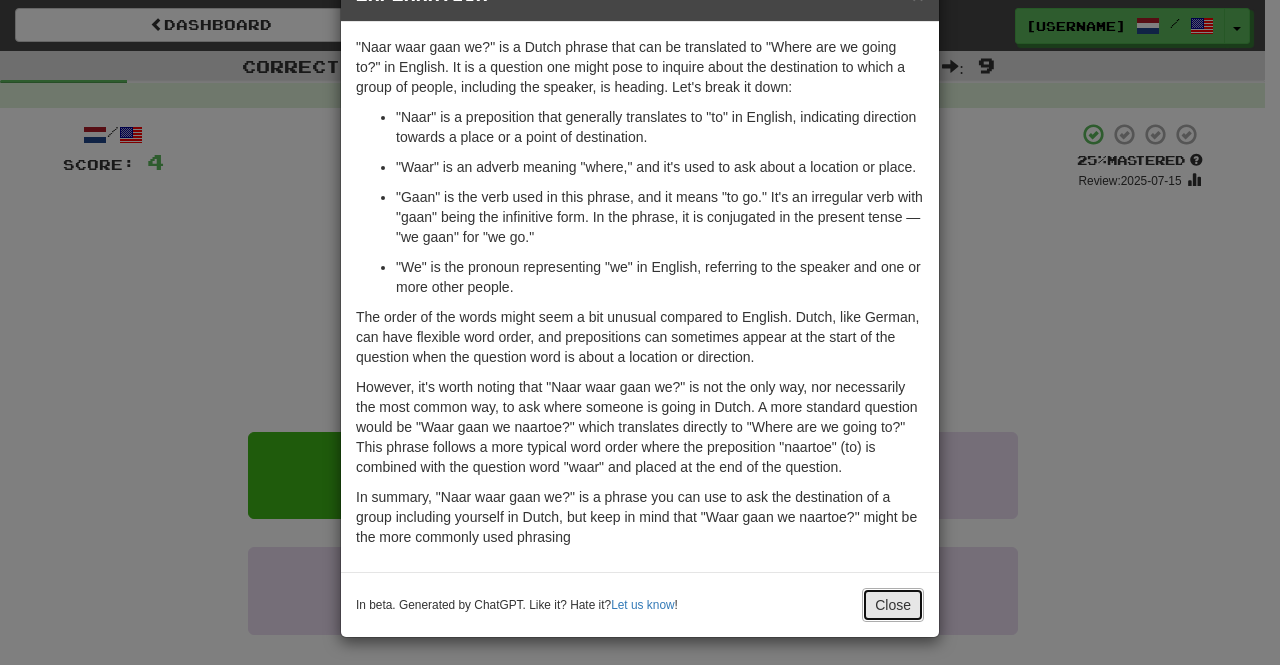 click on "Close" at bounding box center [893, 605] 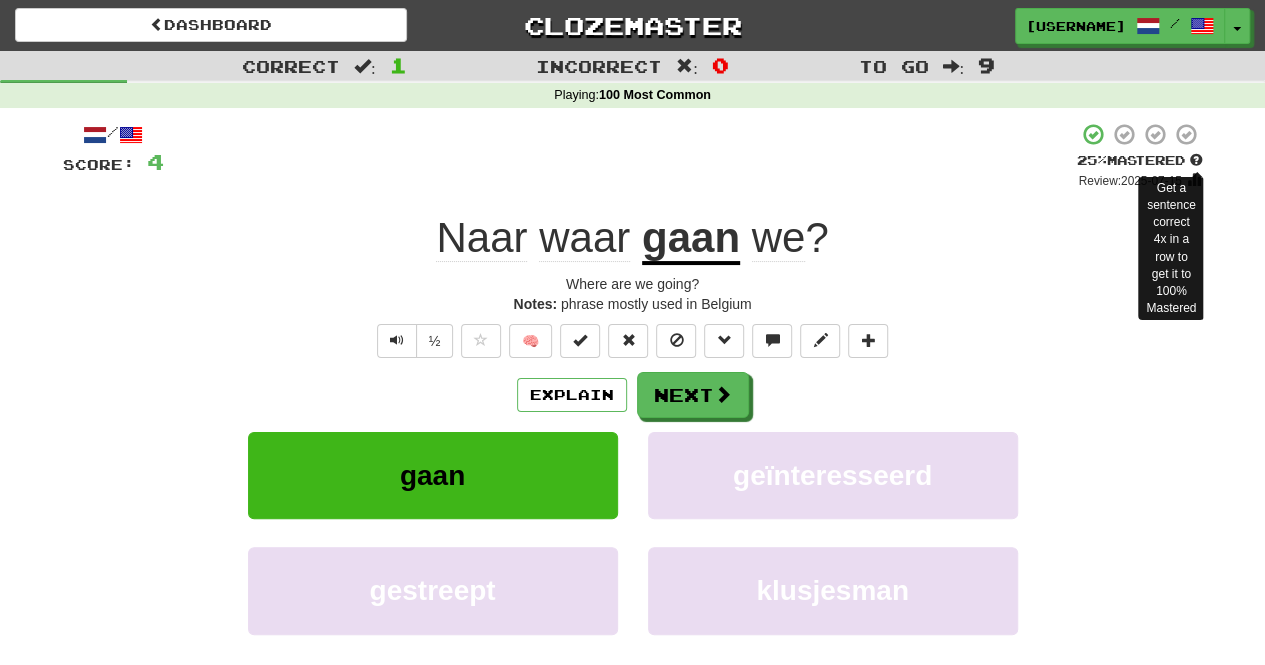 click at bounding box center (1196, 160) 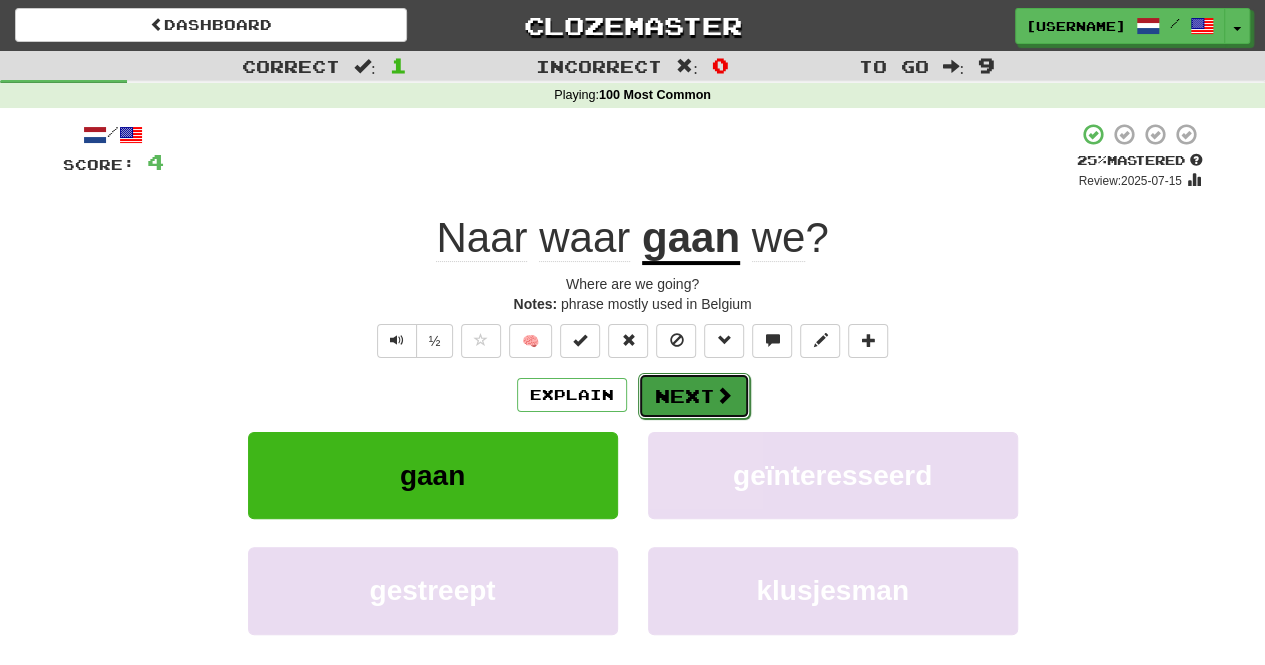 click at bounding box center (724, 395) 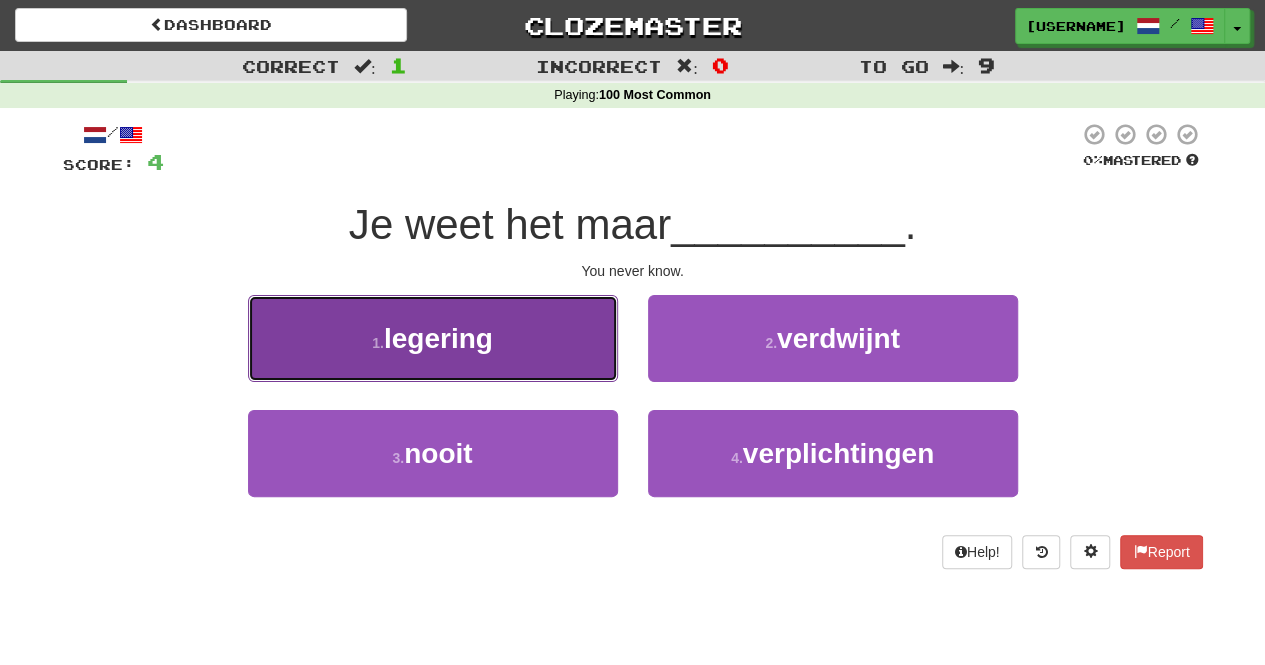 click on "1 .  legering" at bounding box center [433, 338] 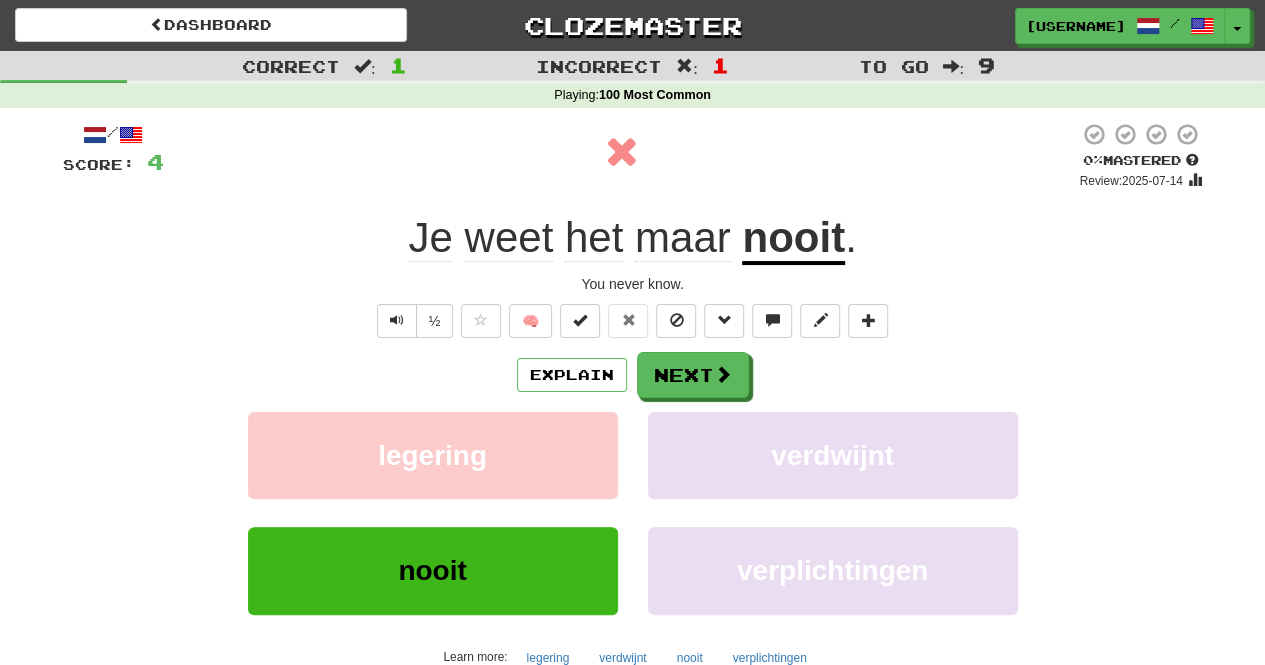 click on "legering" at bounding box center (433, 469) 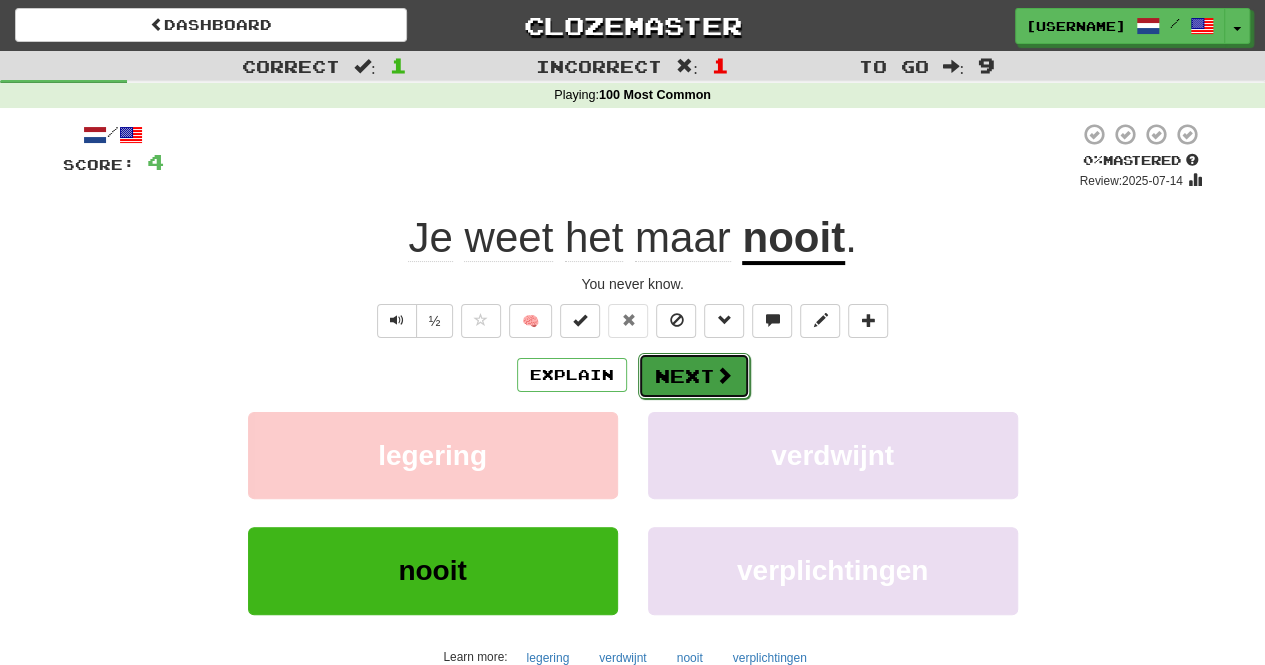 click on "Next" at bounding box center [694, 376] 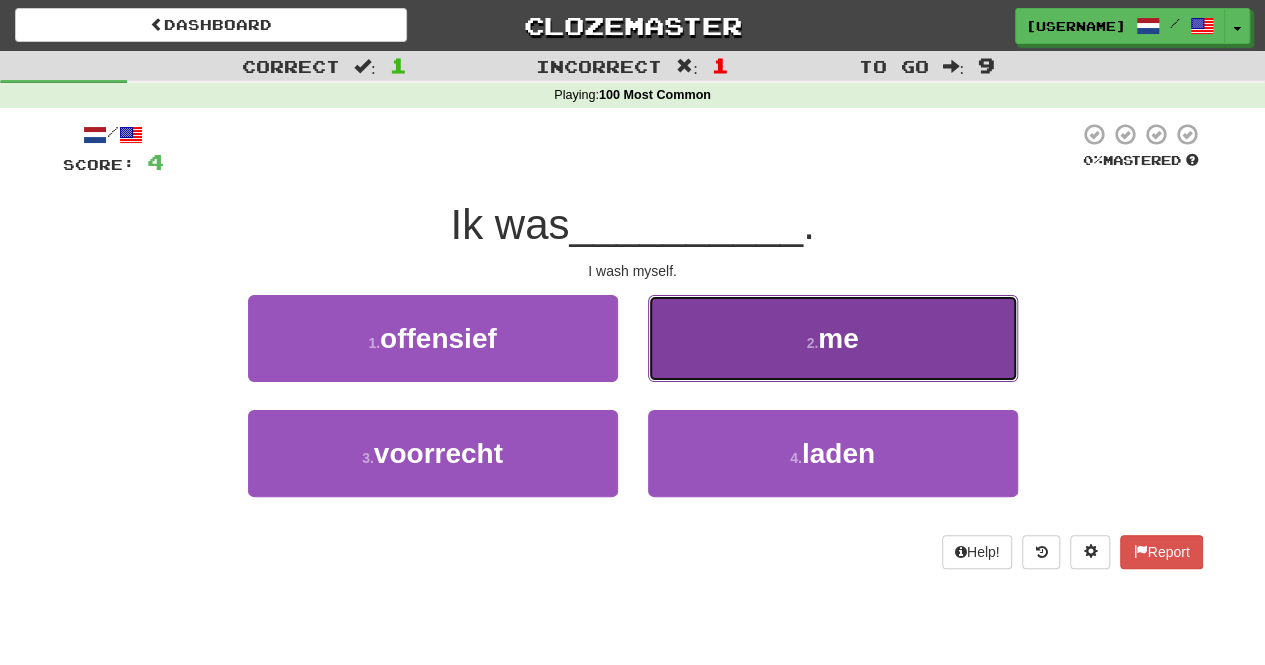 click on "2 .  me" at bounding box center [833, 338] 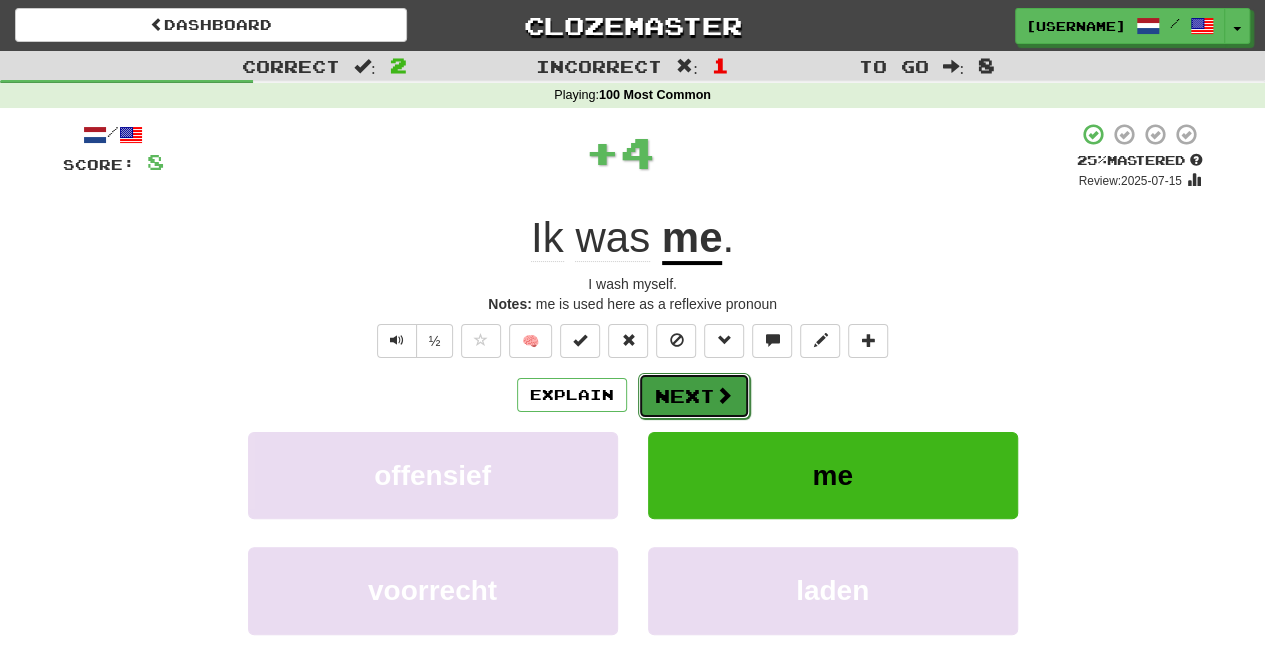 click on "Next" at bounding box center (694, 396) 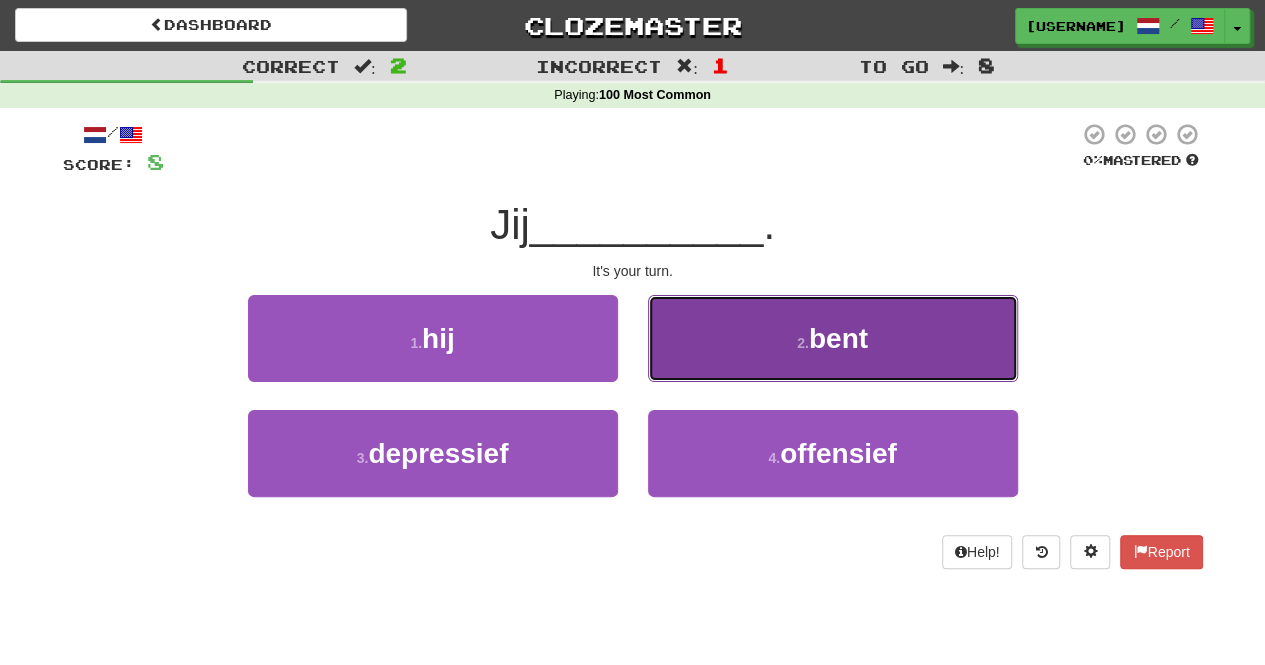 click on "2 .  bent" at bounding box center (833, 338) 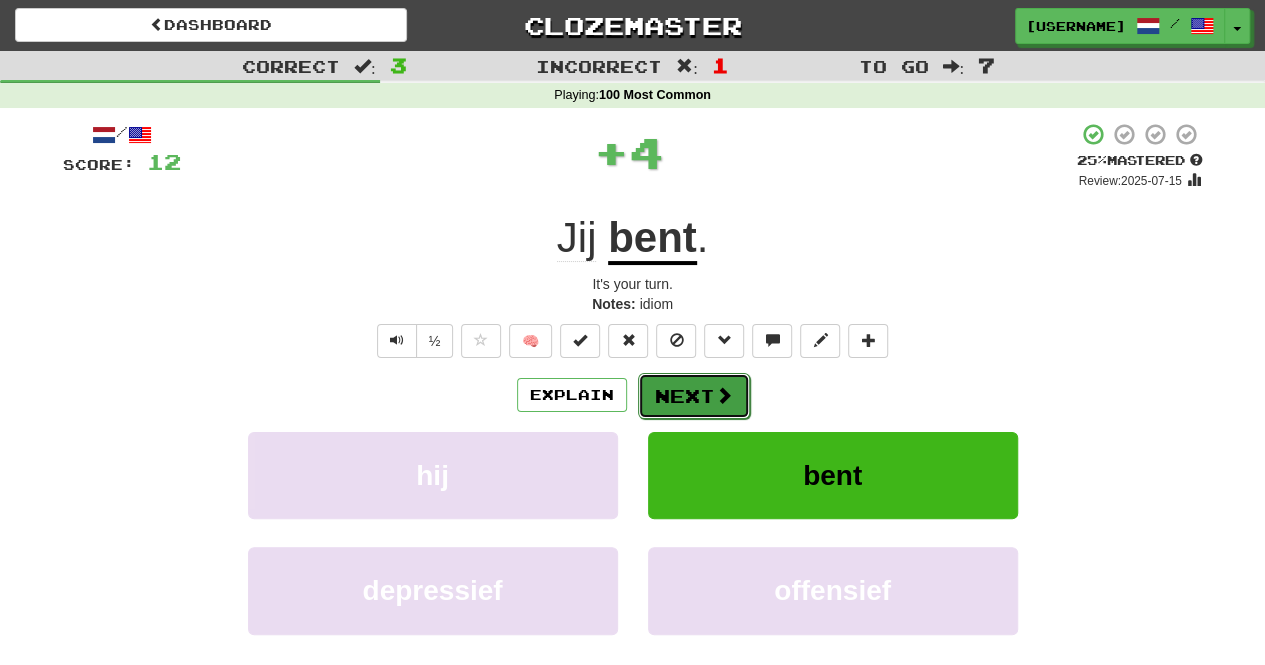 click on "Next" at bounding box center [694, 396] 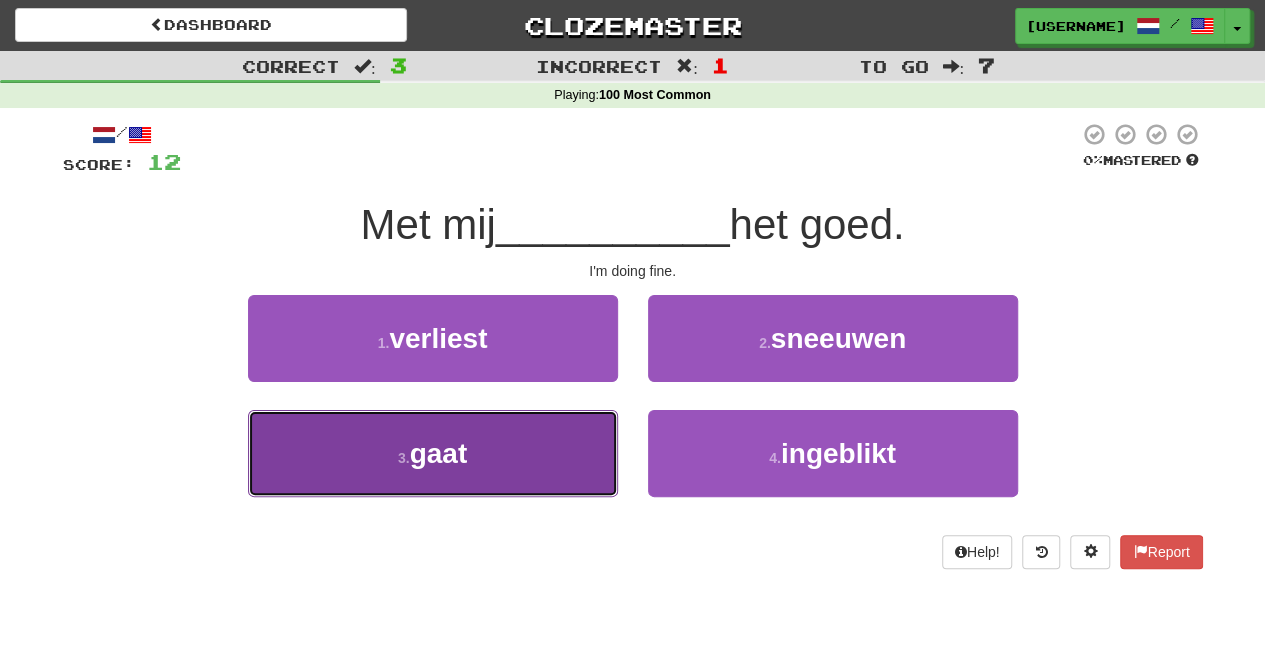 click on "3 .  gaat" at bounding box center [433, 453] 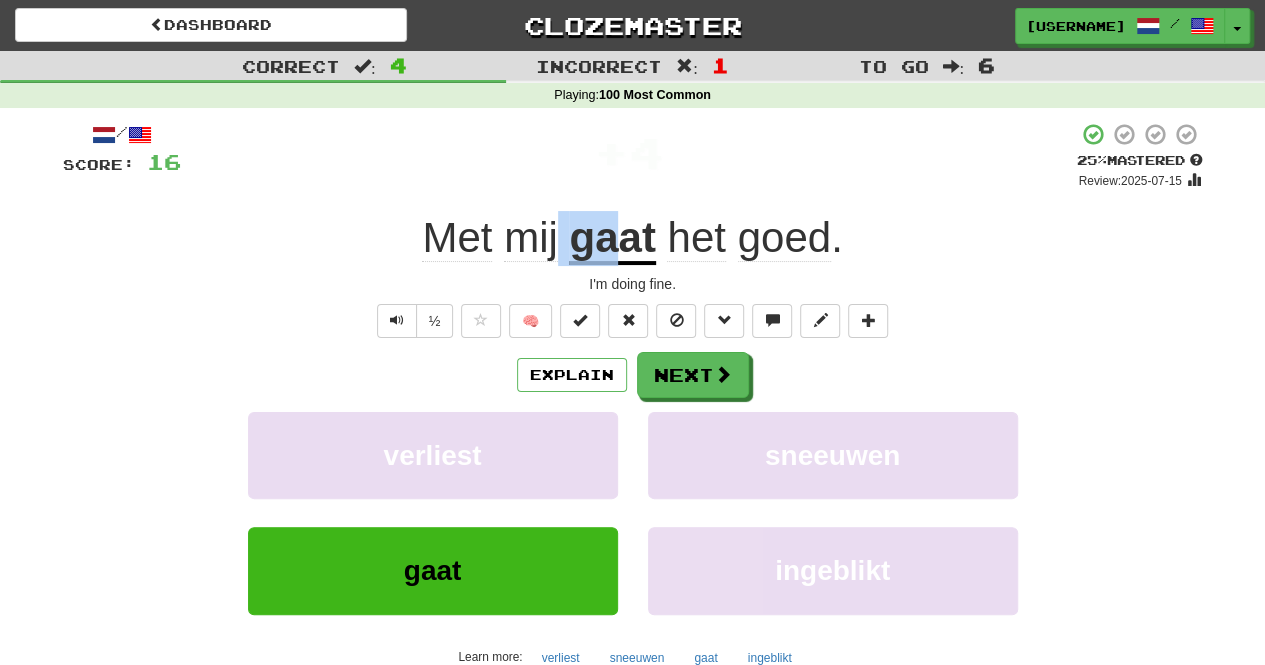 drag, startPoint x: 623, startPoint y: 254, endPoint x: 553, endPoint y: 235, distance: 72.53275 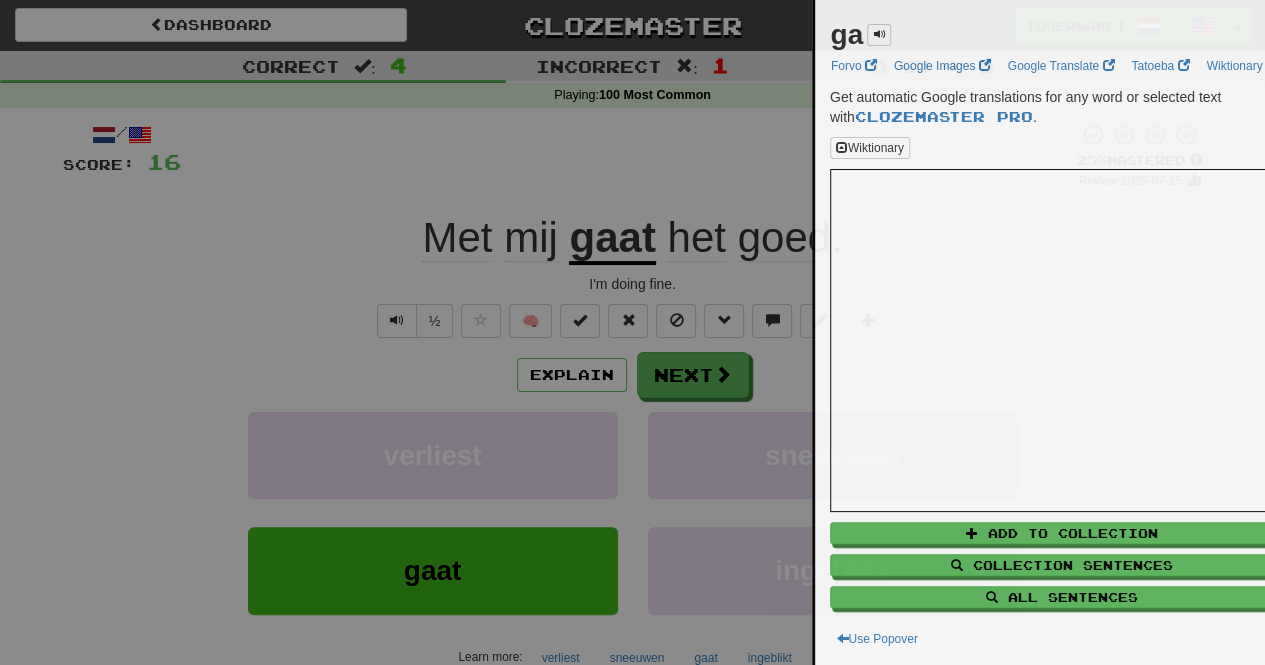 click at bounding box center (632, 332) 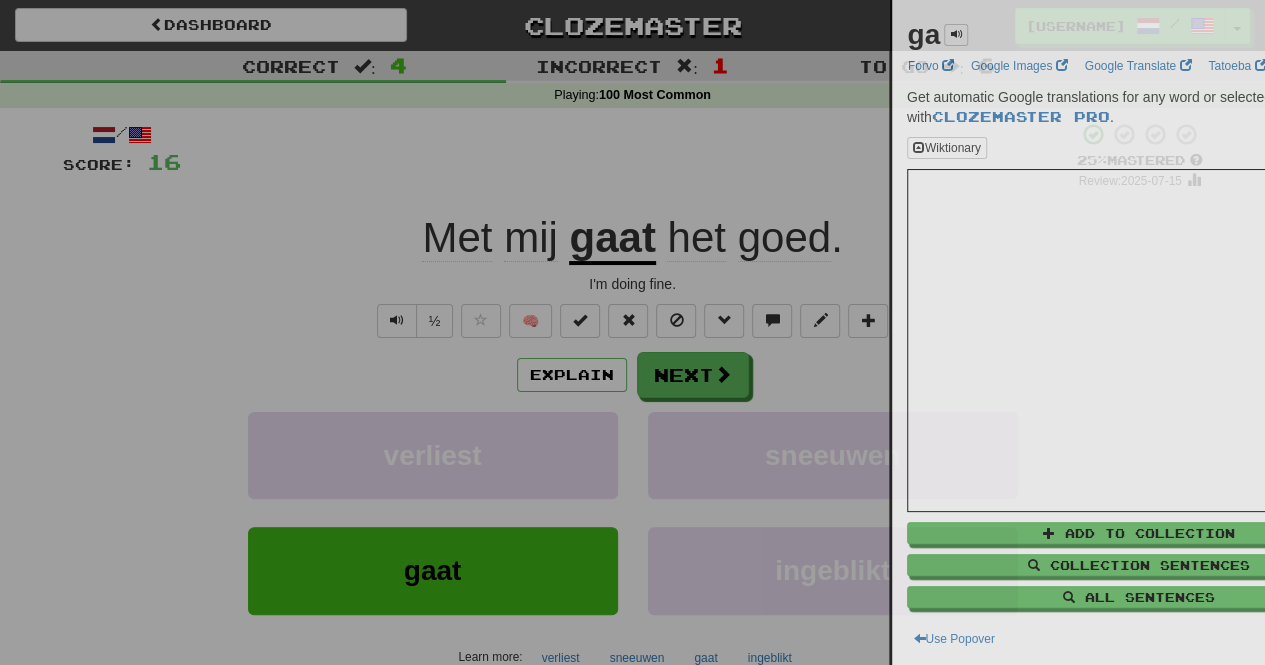 click at bounding box center (632, 332) 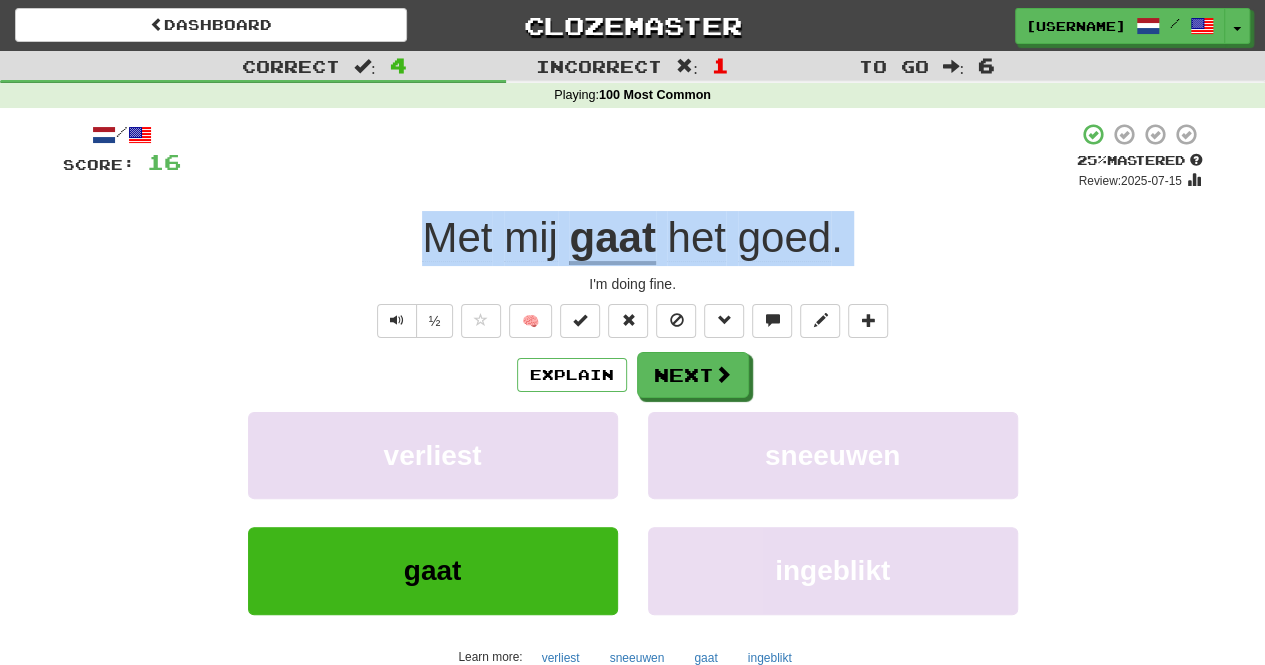 click on "gaat" at bounding box center (612, 239) 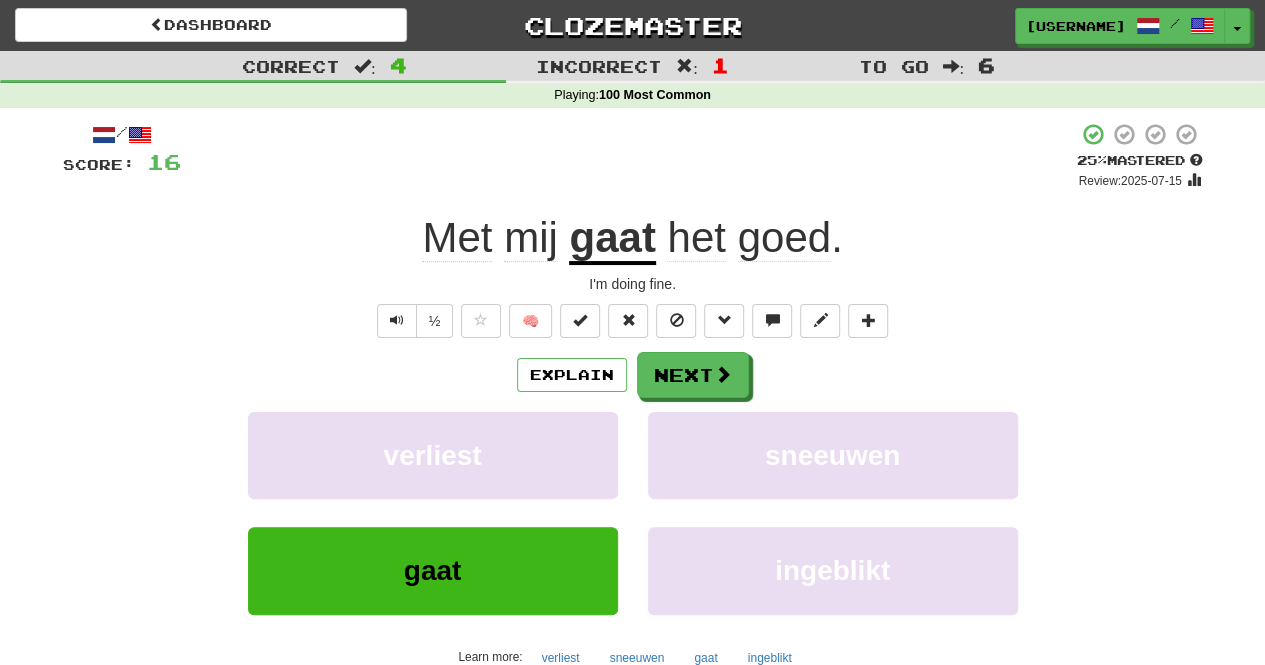 click on "Met   [NAME]   gaat   het   goed ." at bounding box center (633, 238) 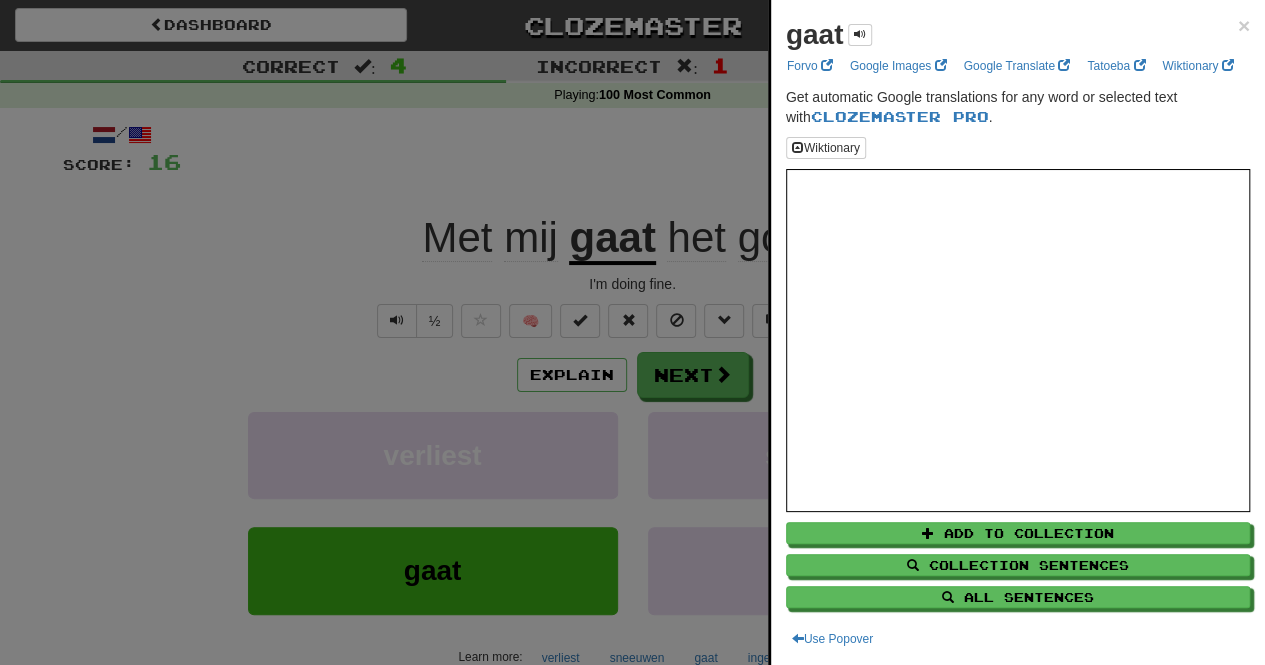 click at bounding box center [632, 332] 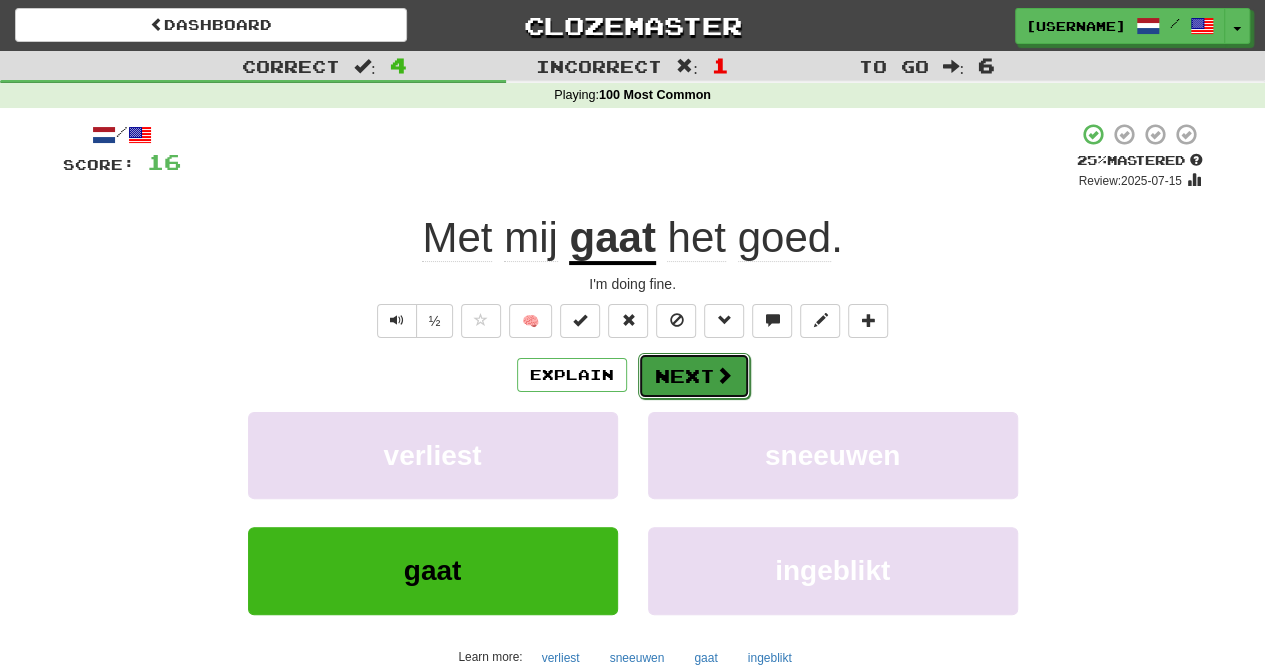click on "Next" at bounding box center (694, 376) 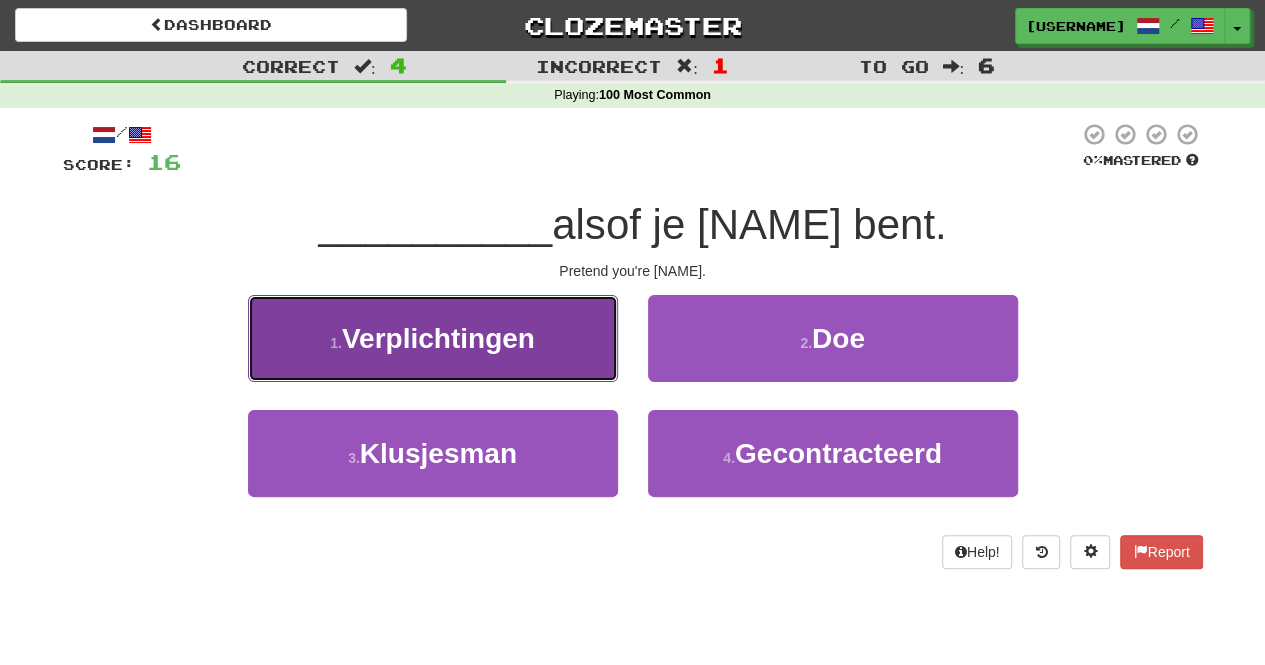 click on "1 .  Verplichtingen" at bounding box center [433, 338] 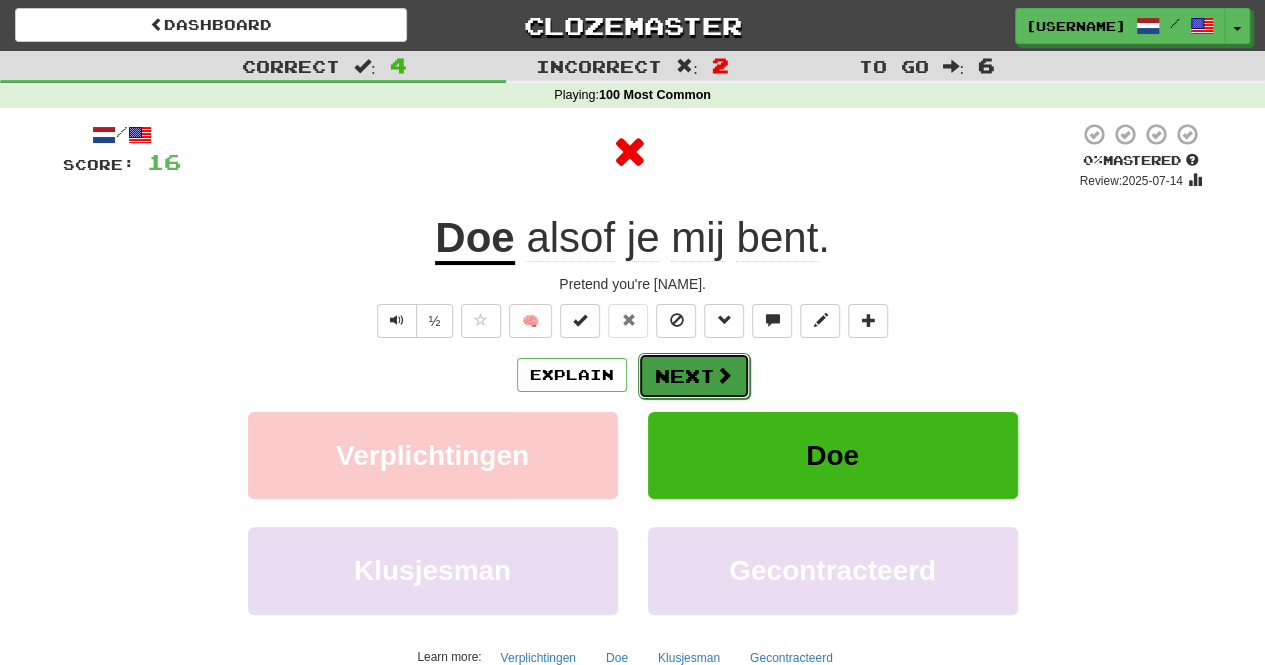click on "Next" at bounding box center [694, 376] 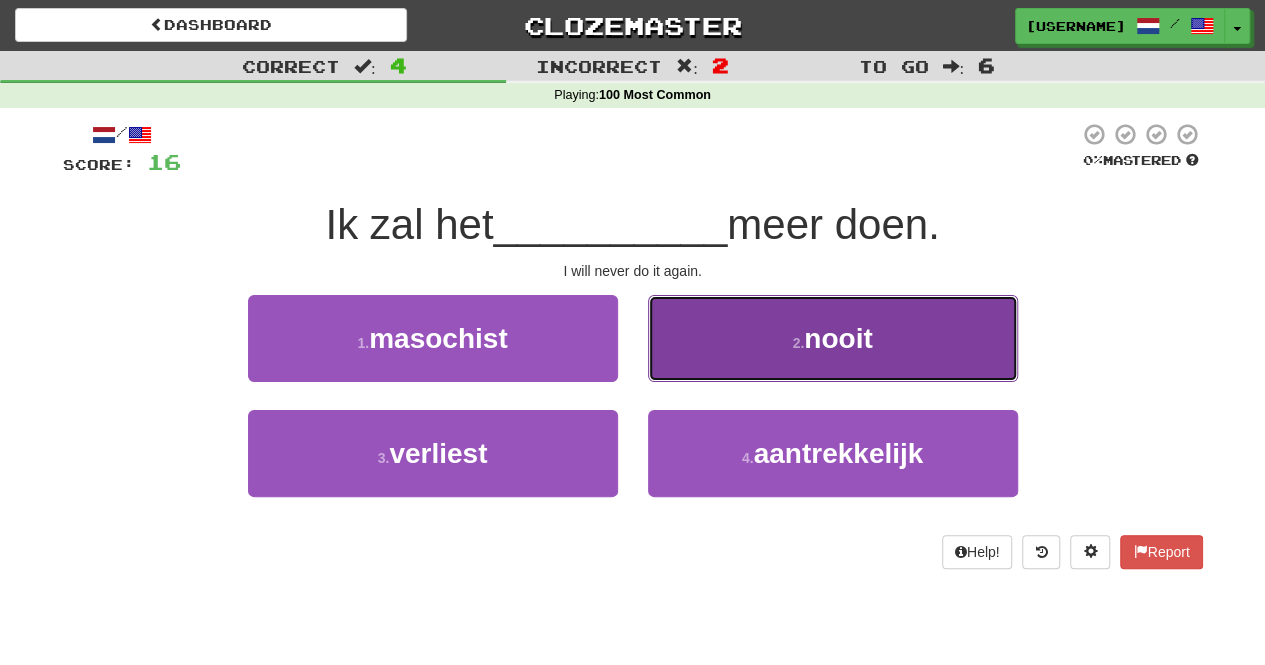 click on "2 .  nooit" at bounding box center (833, 338) 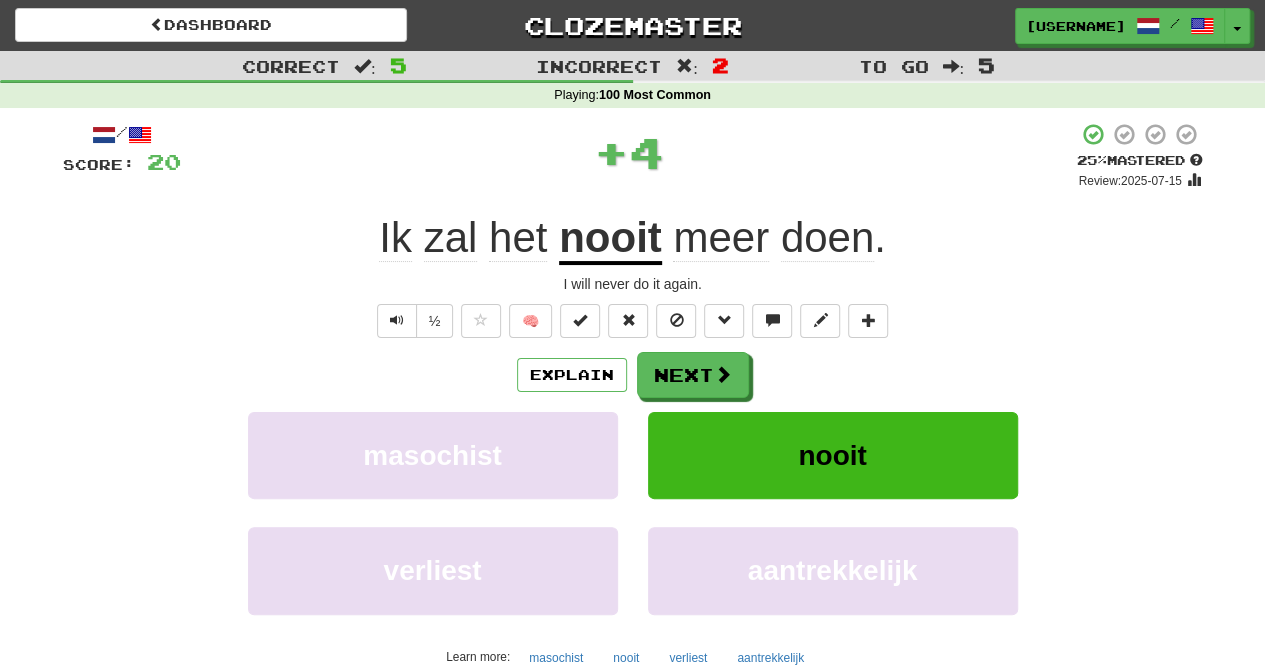 click on "nooit" at bounding box center (610, 239) 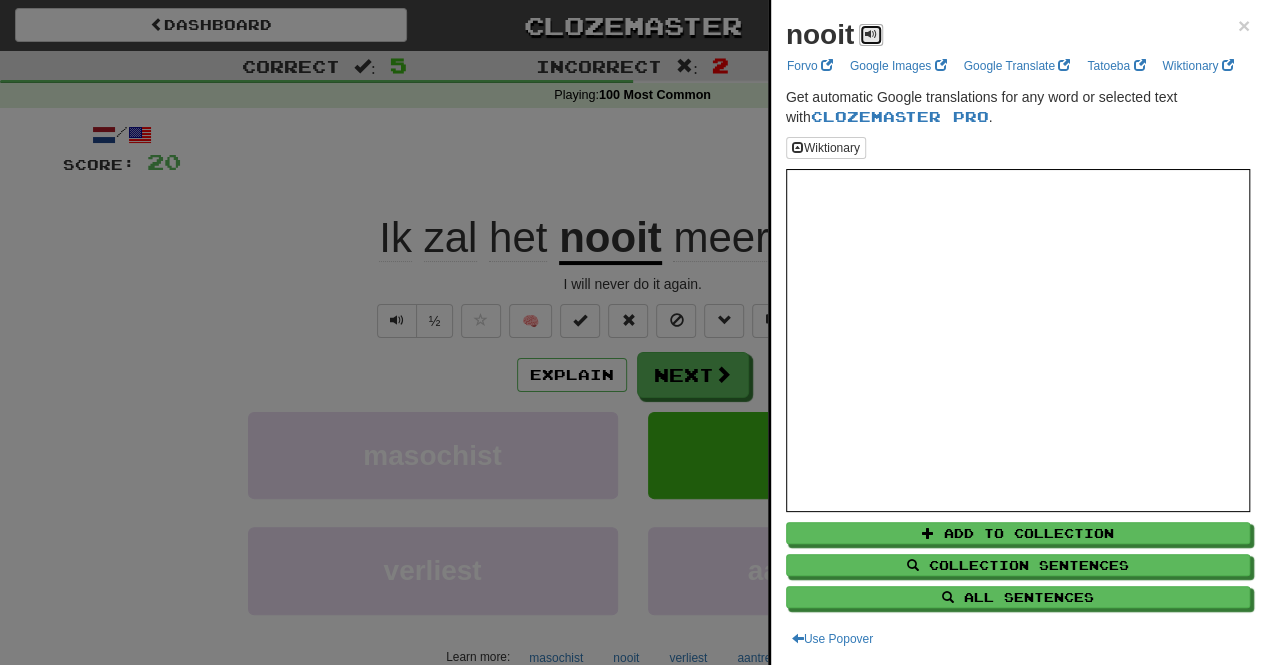 click at bounding box center [871, 35] 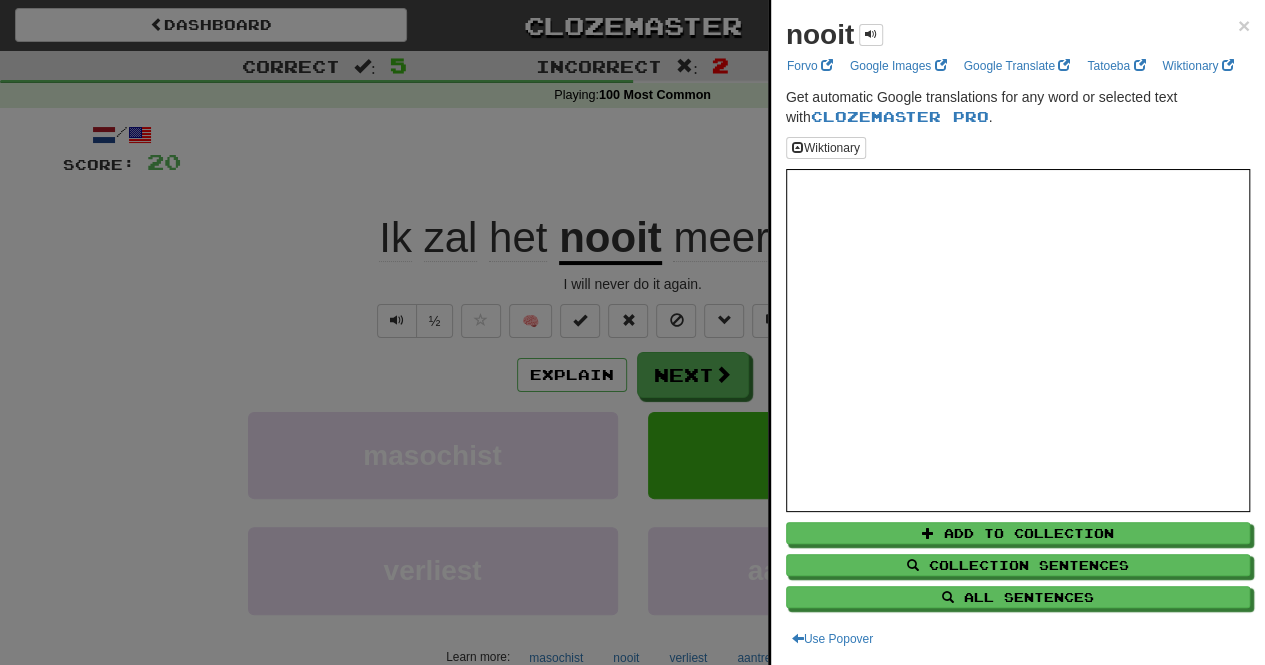 click at bounding box center [632, 332] 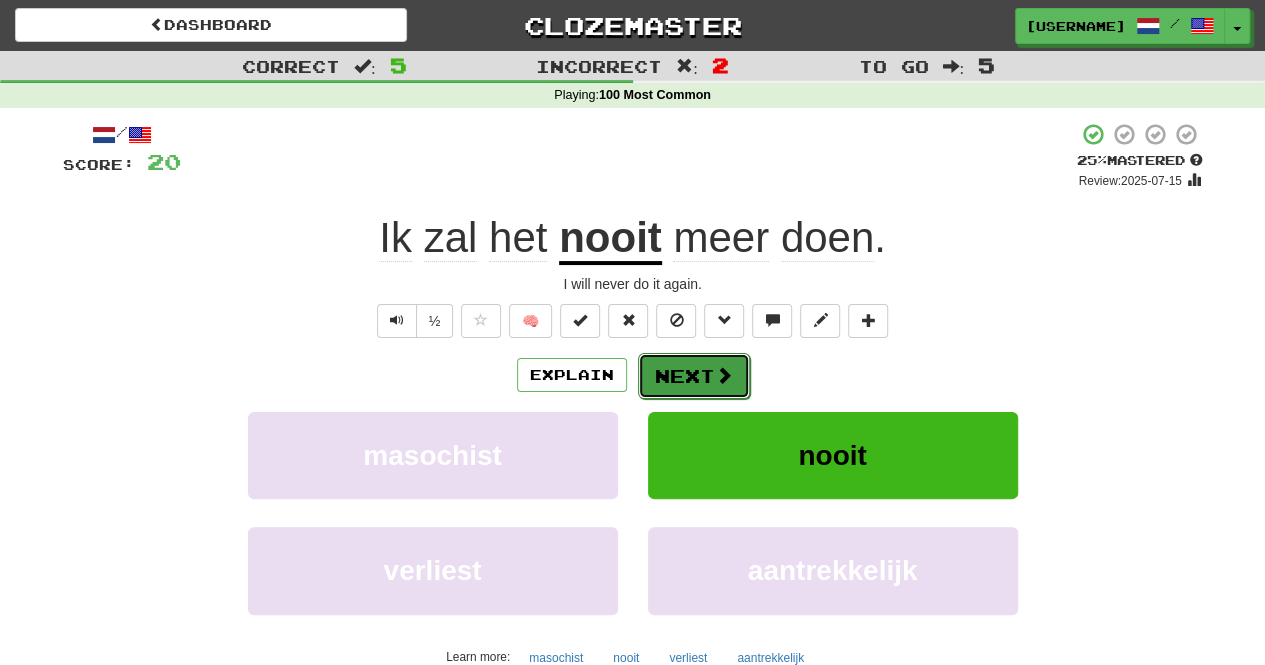 click at bounding box center (724, 375) 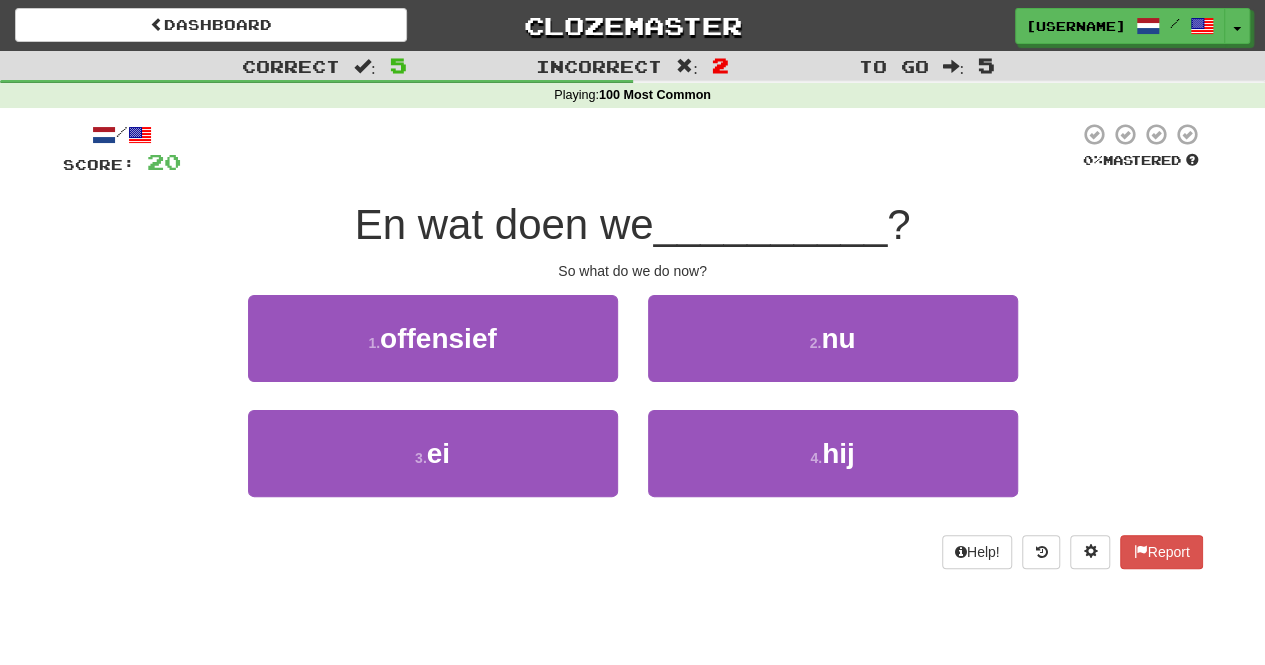 click on "2 .  nu" at bounding box center [833, 352] 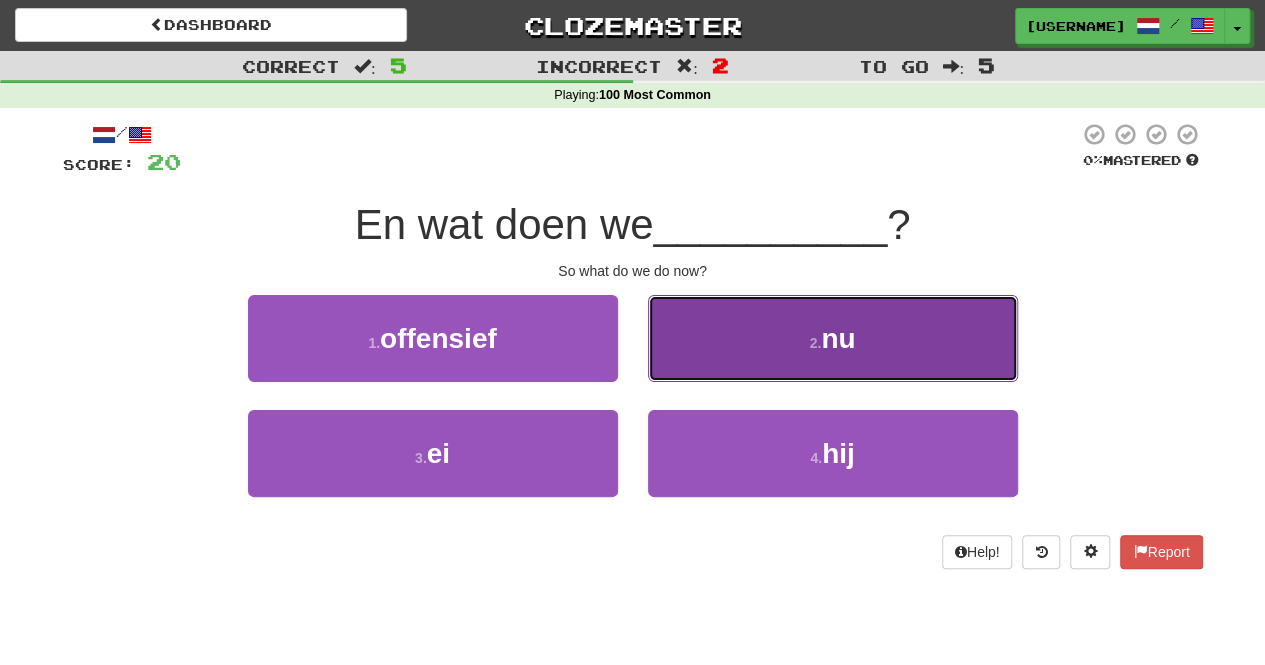 click on "2 .  nu" at bounding box center [833, 338] 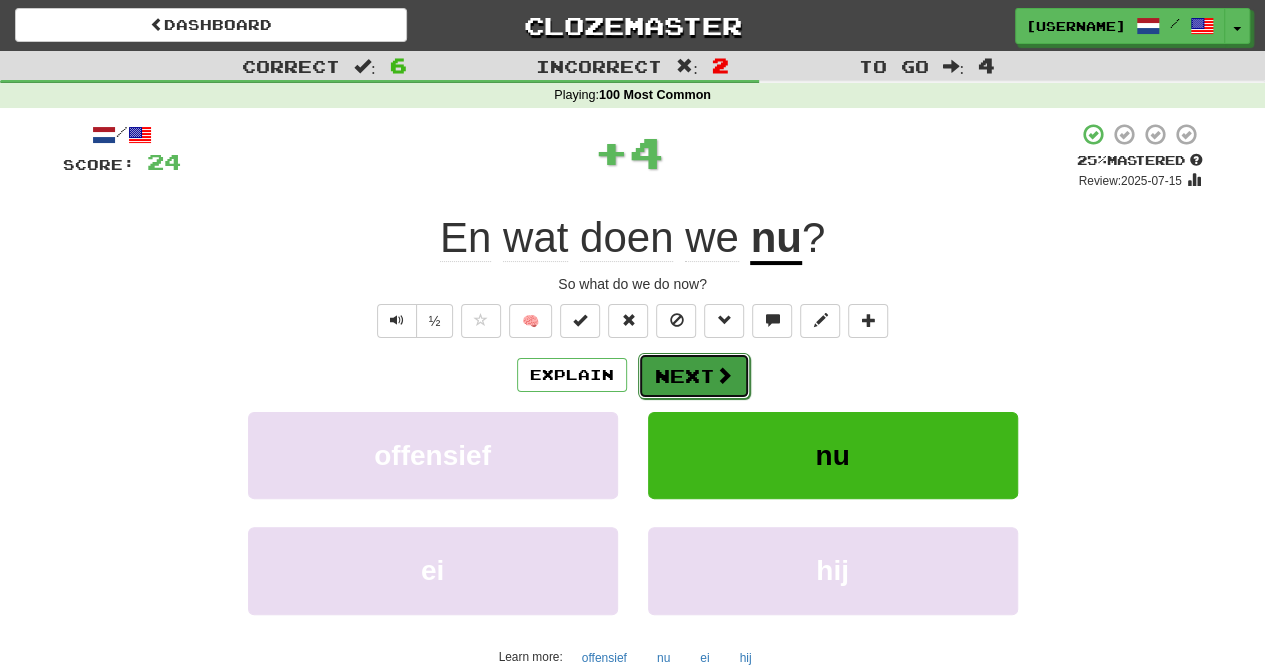 click on "Next" at bounding box center (694, 376) 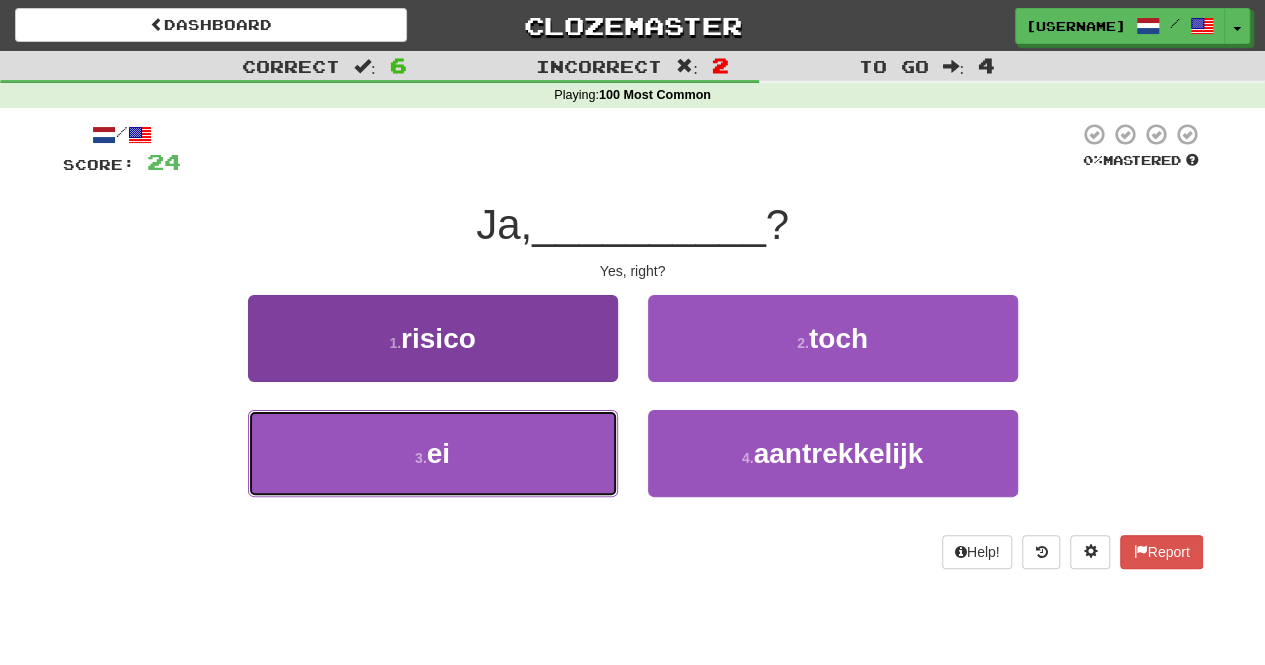 click on "3 .  ei" at bounding box center (433, 453) 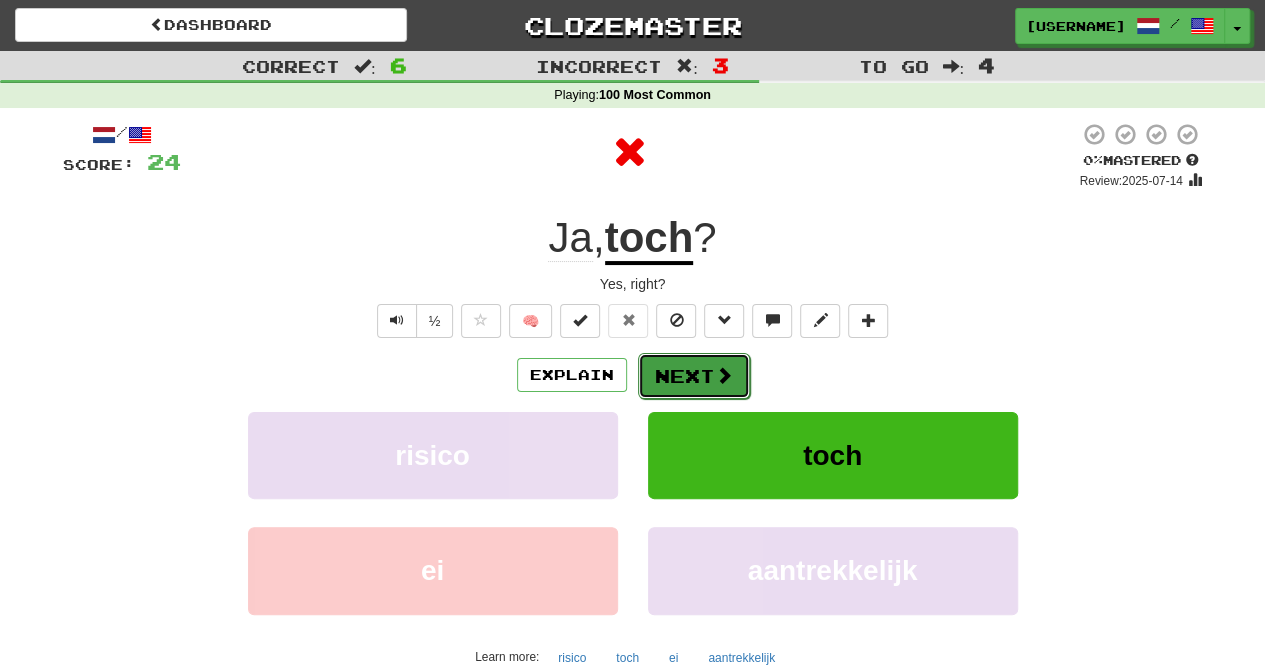 click on "Next" at bounding box center [694, 376] 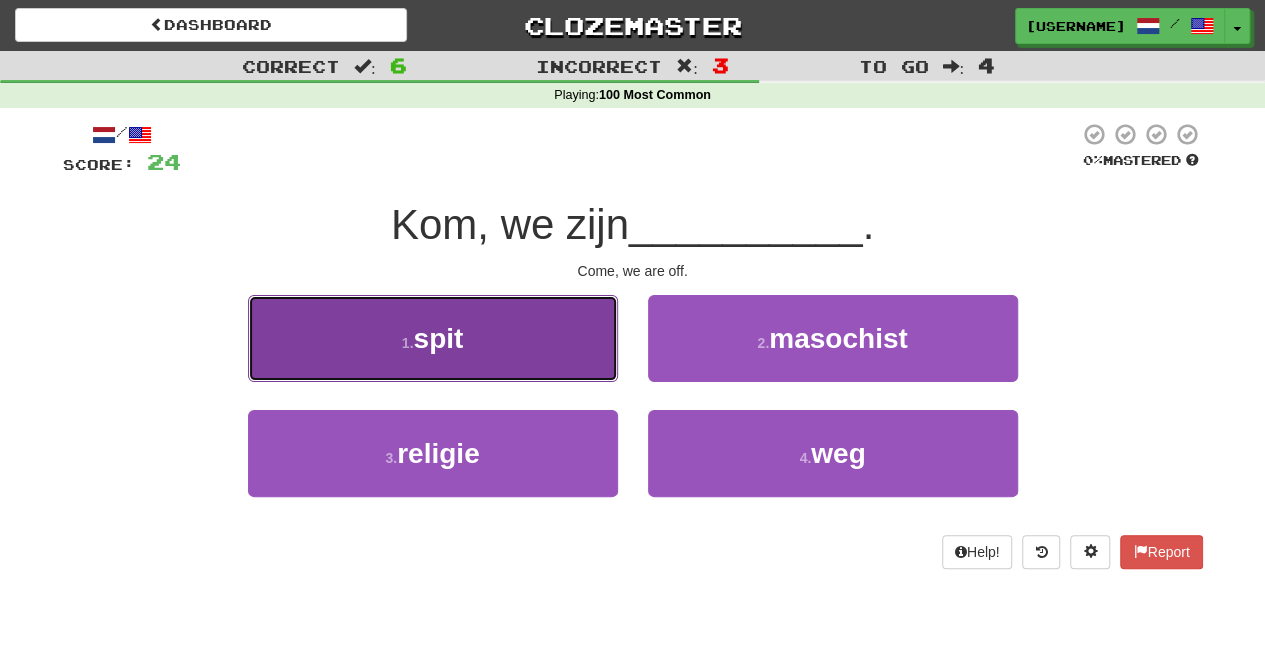 click on "1 .  spit" at bounding box center [433, 338] 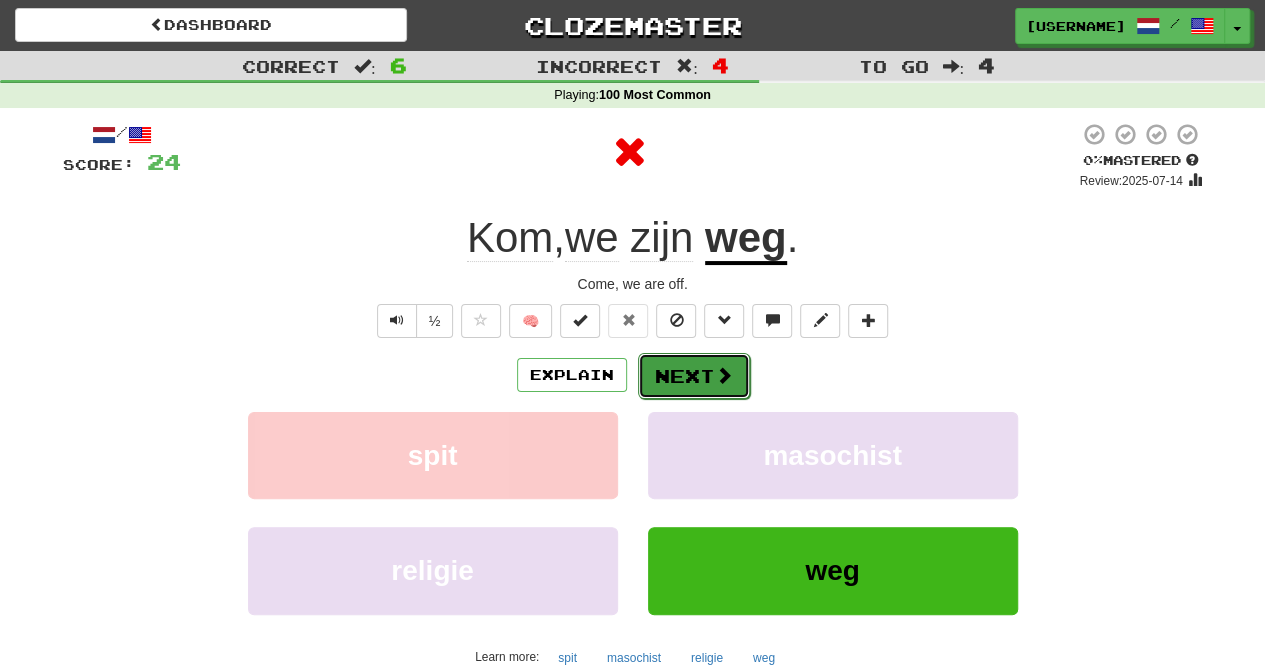 click at bounding box center [724, 375] 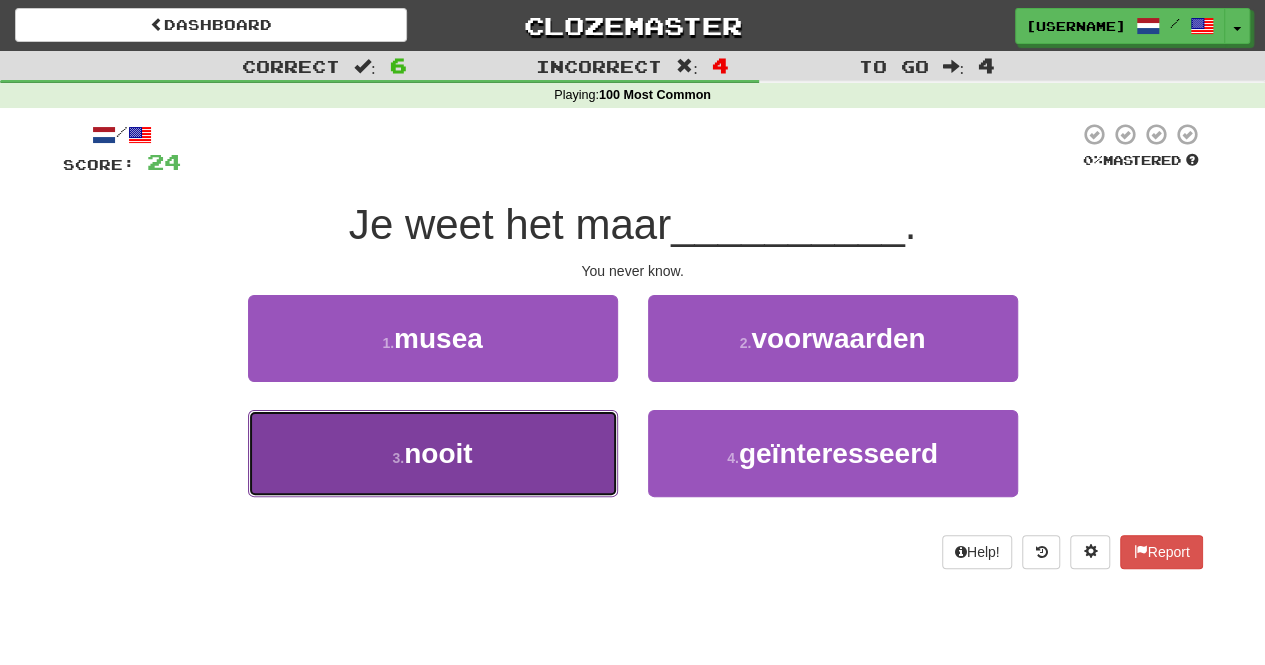 click on "3 .  nooit" at bounding box center (433, 453) 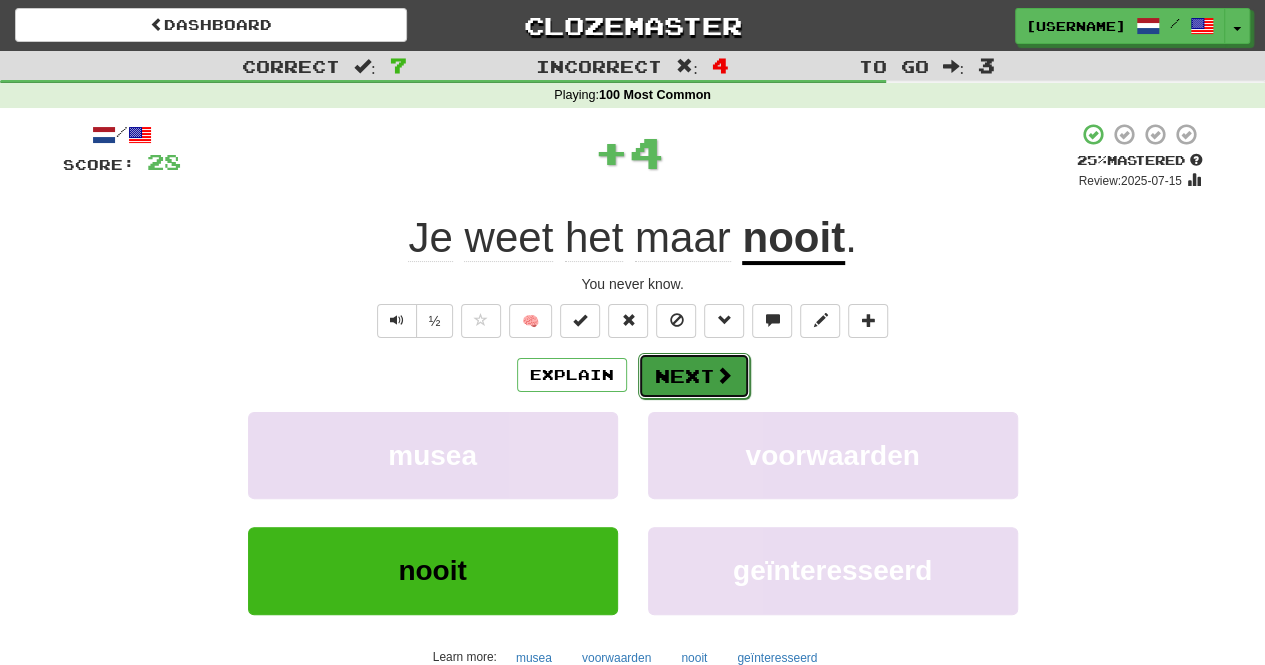 click on "Next" at bounding box center (694, 376) 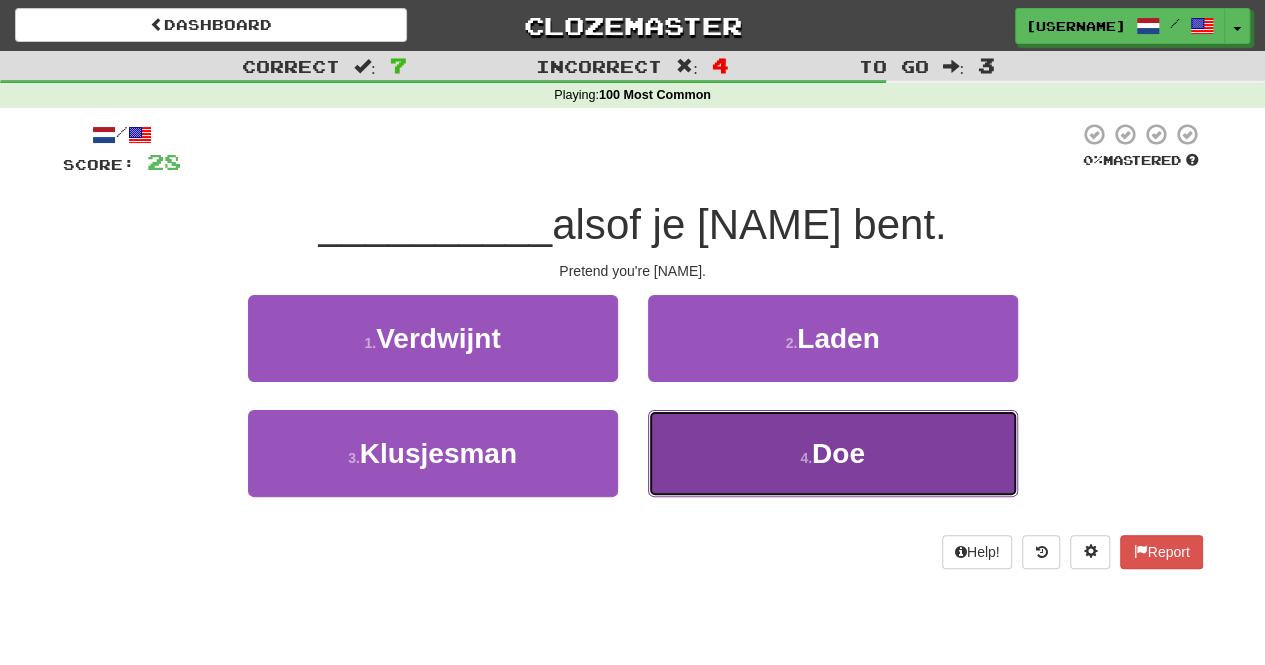 click on "4 .  Doe" at bounding box center [833, 453] 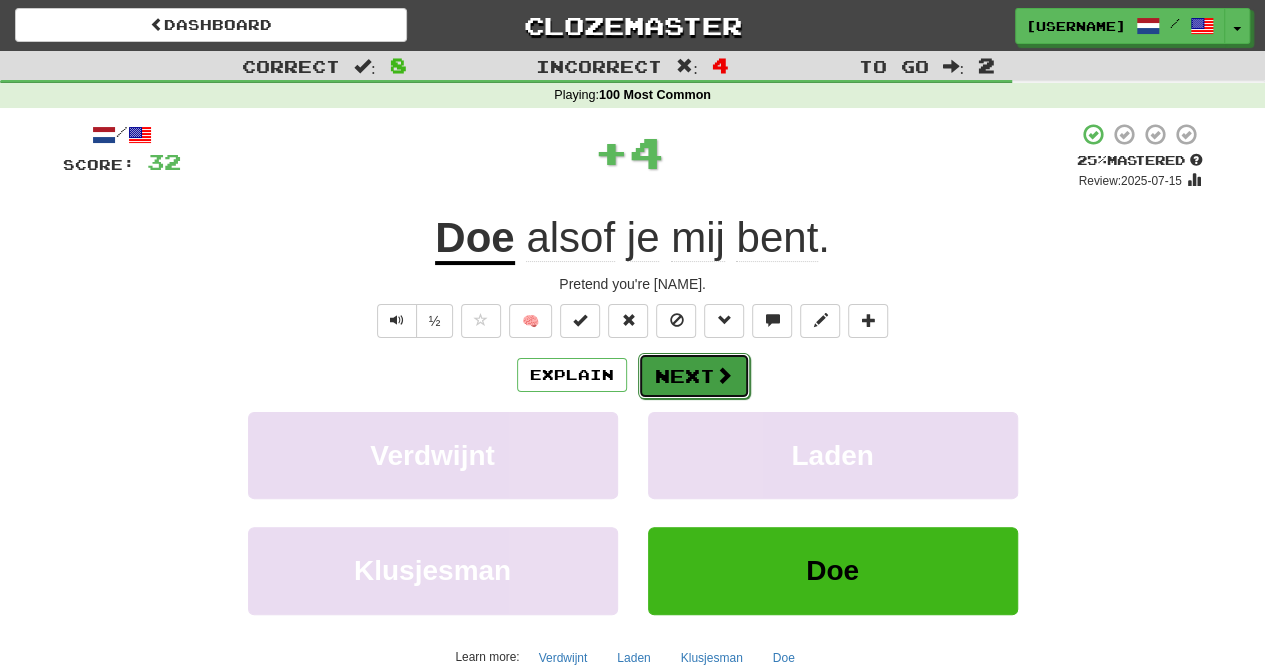 click on "Next" at bounding box center [694, 376] 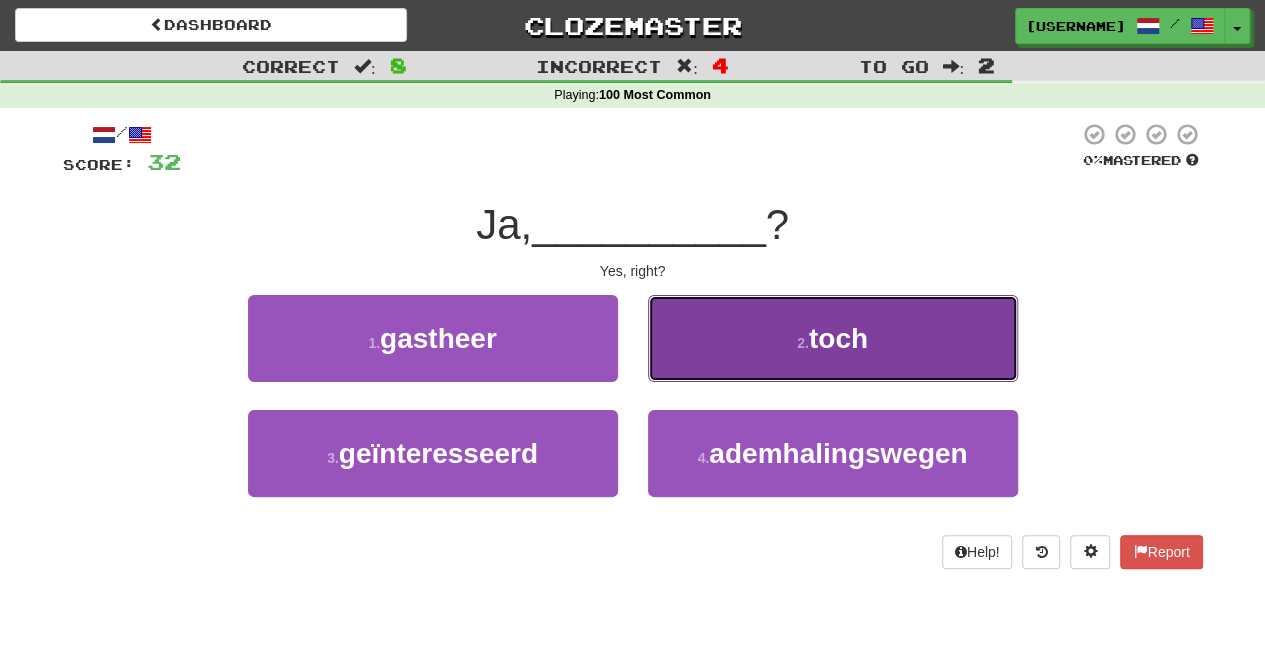 click on "toch" at bounding box center [838, 338] 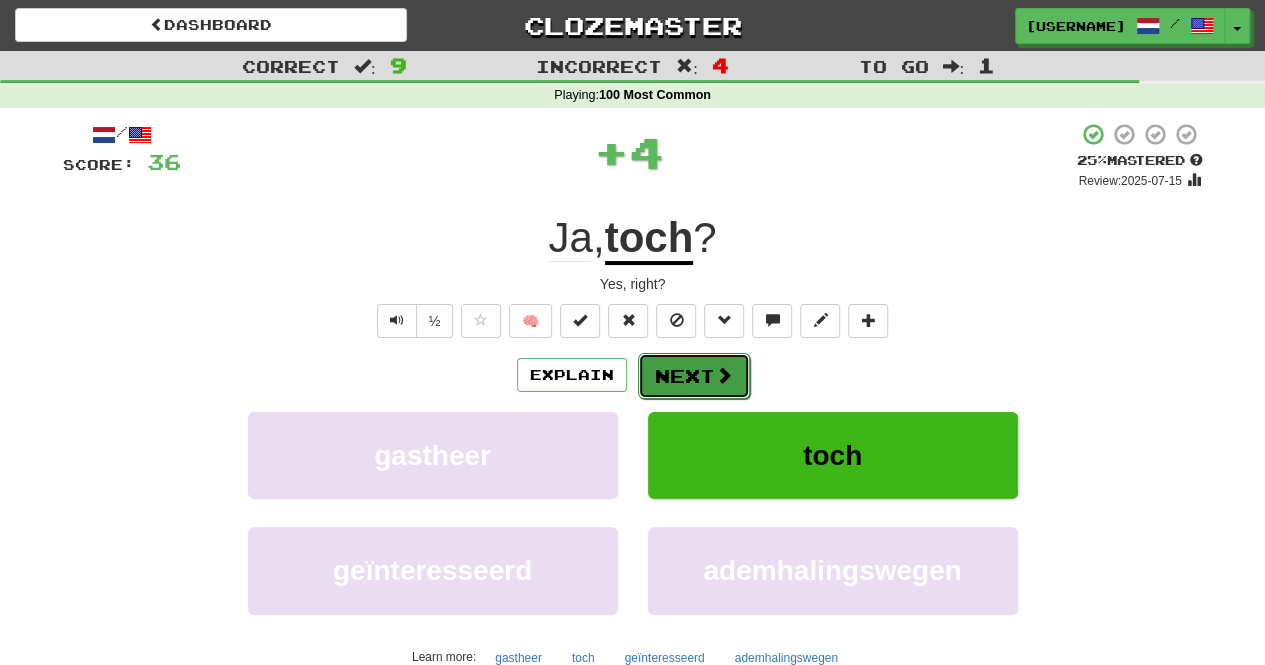 click on "Next" at bounding box center (694, 376) 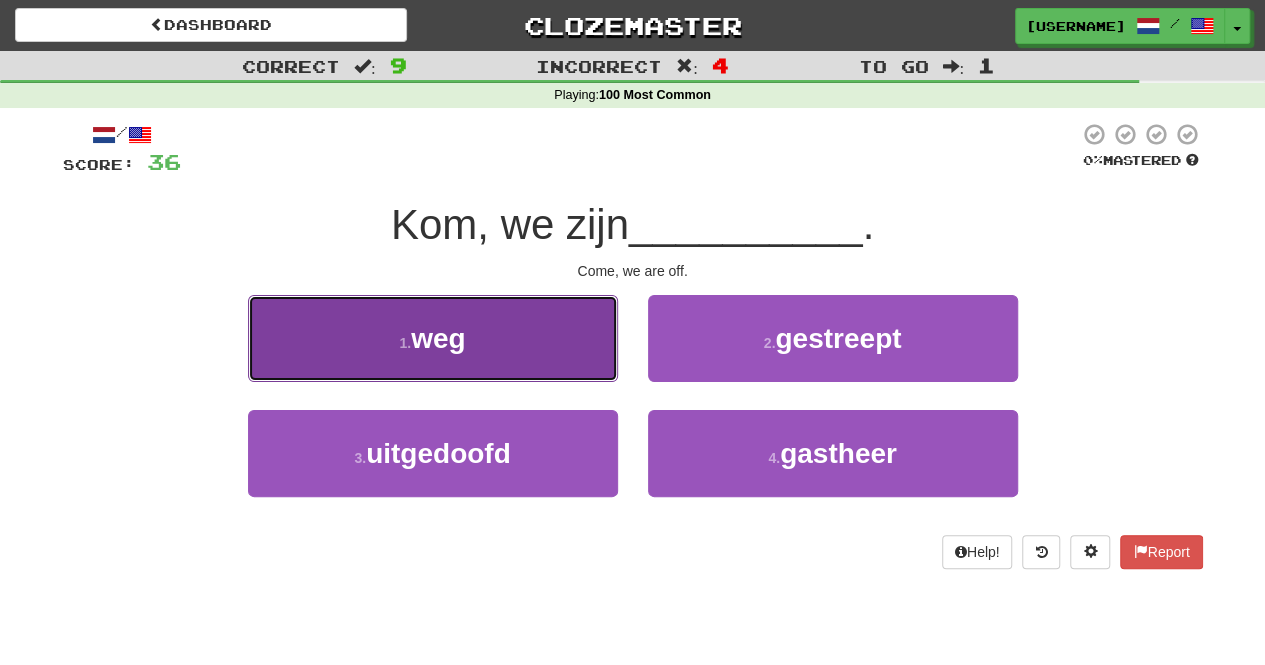 click on "1 .  weg" at bounding box center (433, 338) 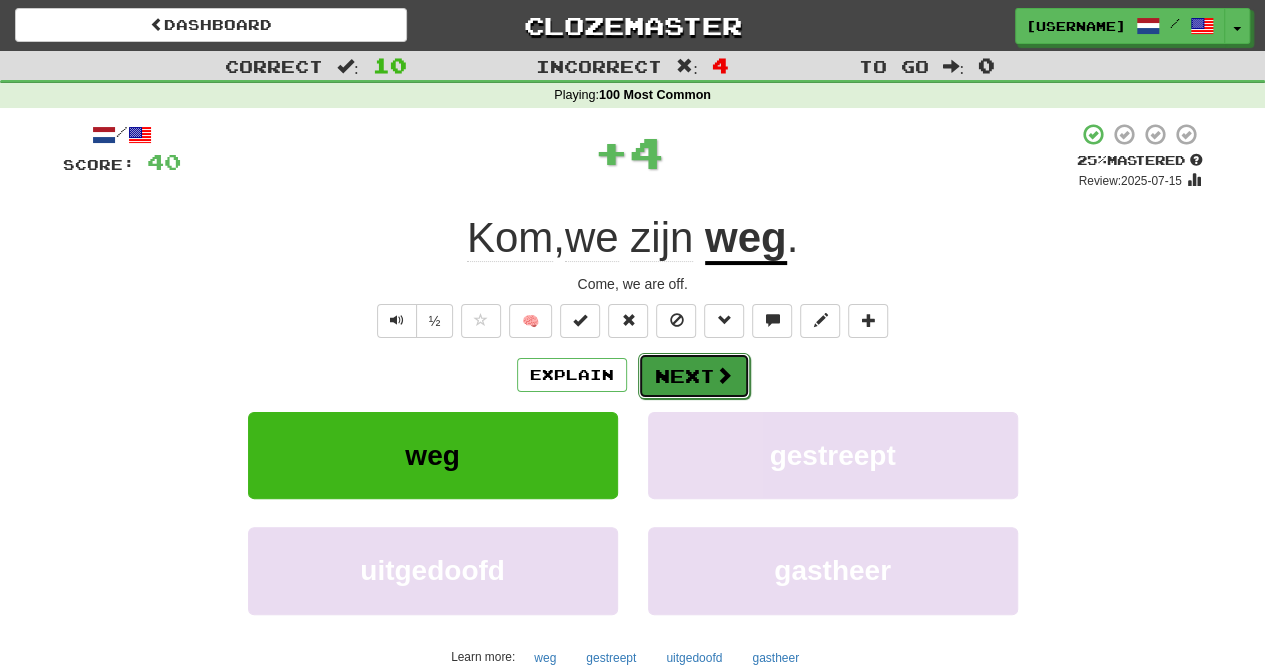 click on "Next" at bounding box center [694, 376] 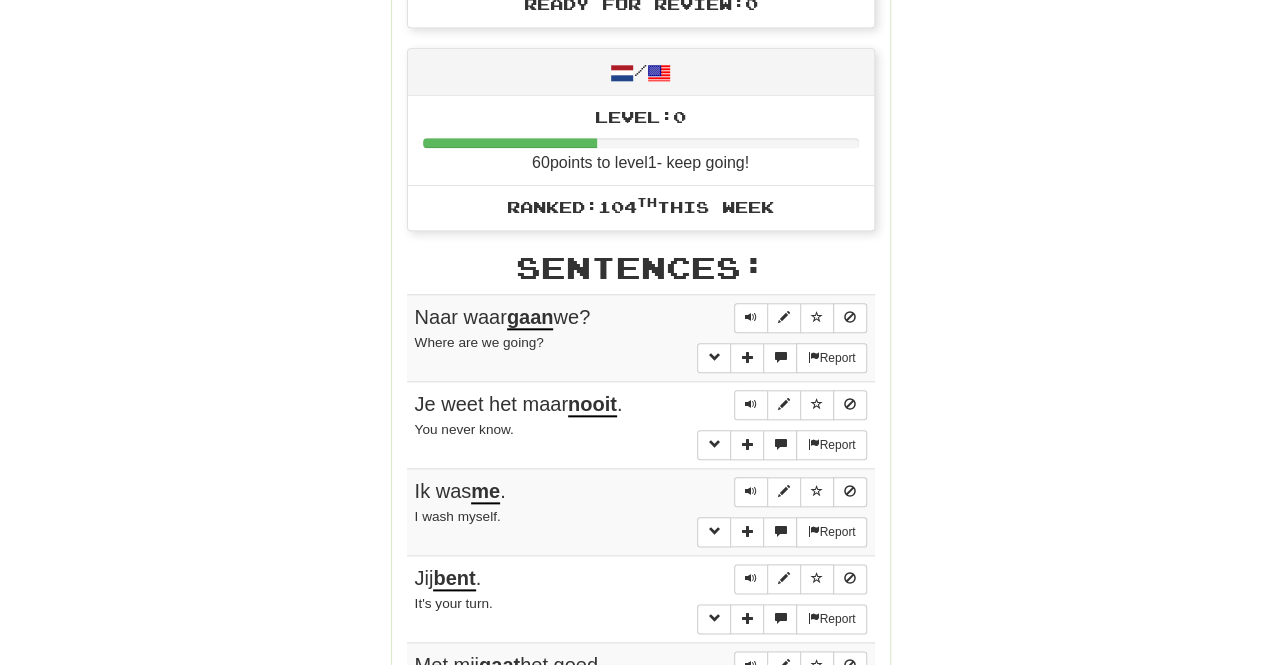 scroll, scrollTop: 1100, scrollLeft: 0, axis: vertical 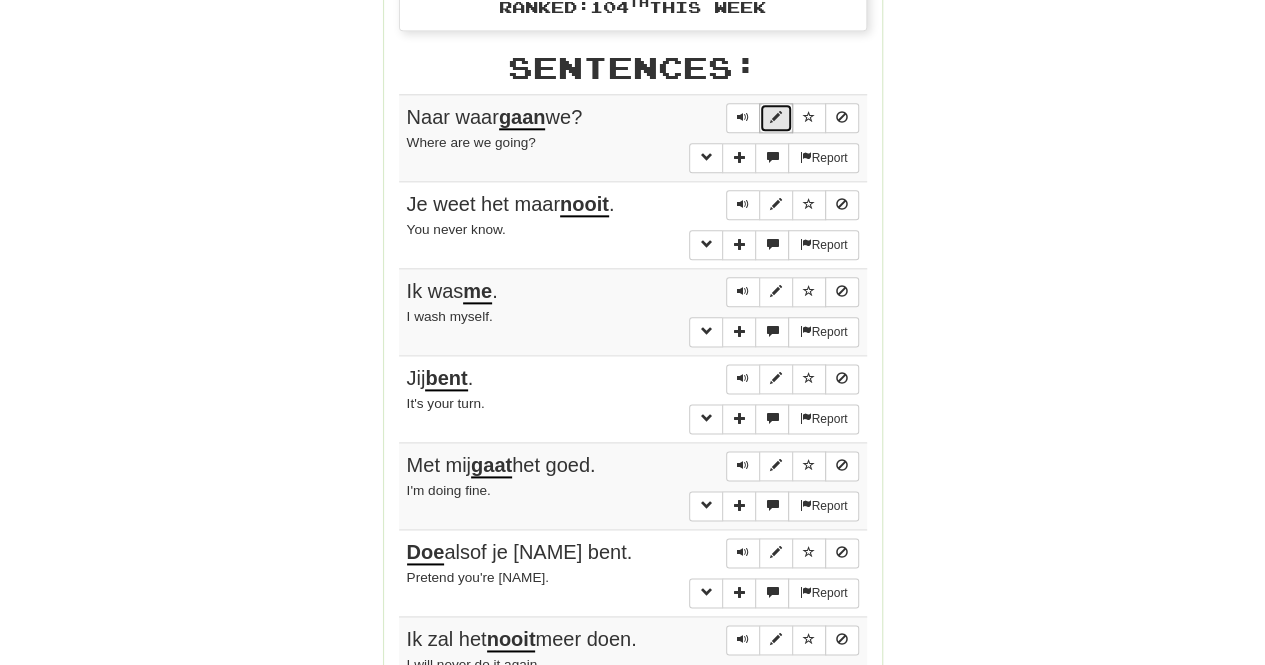 click at bounding box center (776, 118) 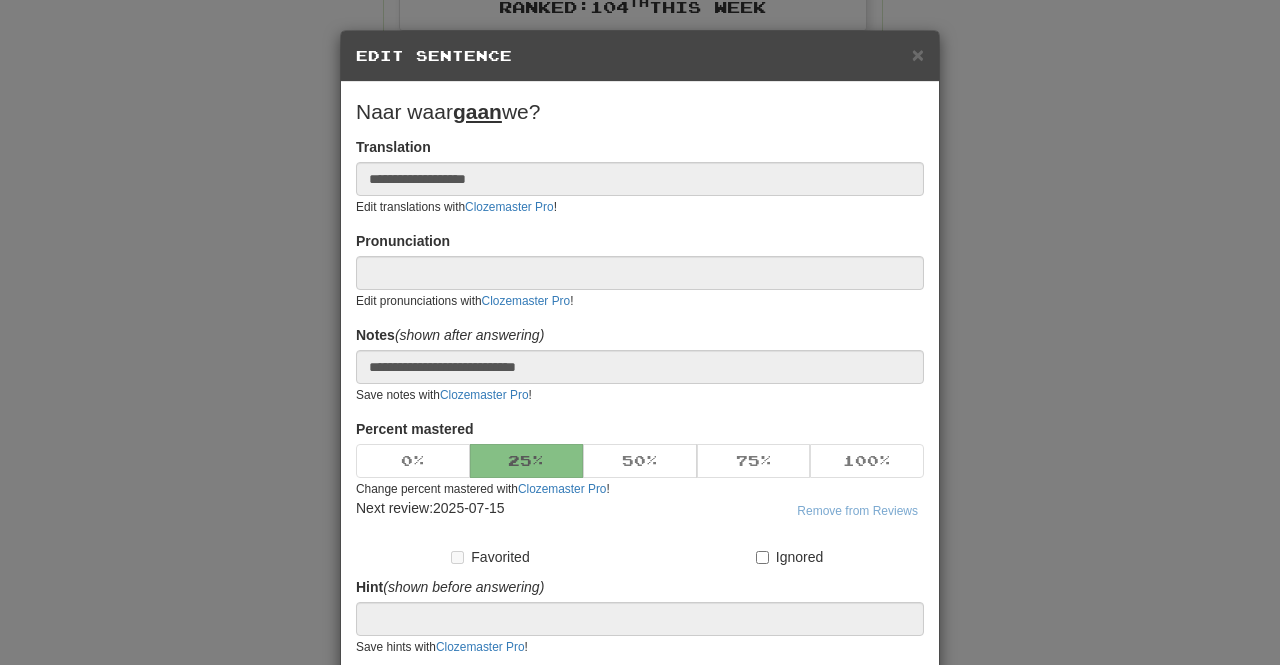 click on "gaan" at bounding box center (477, 111) 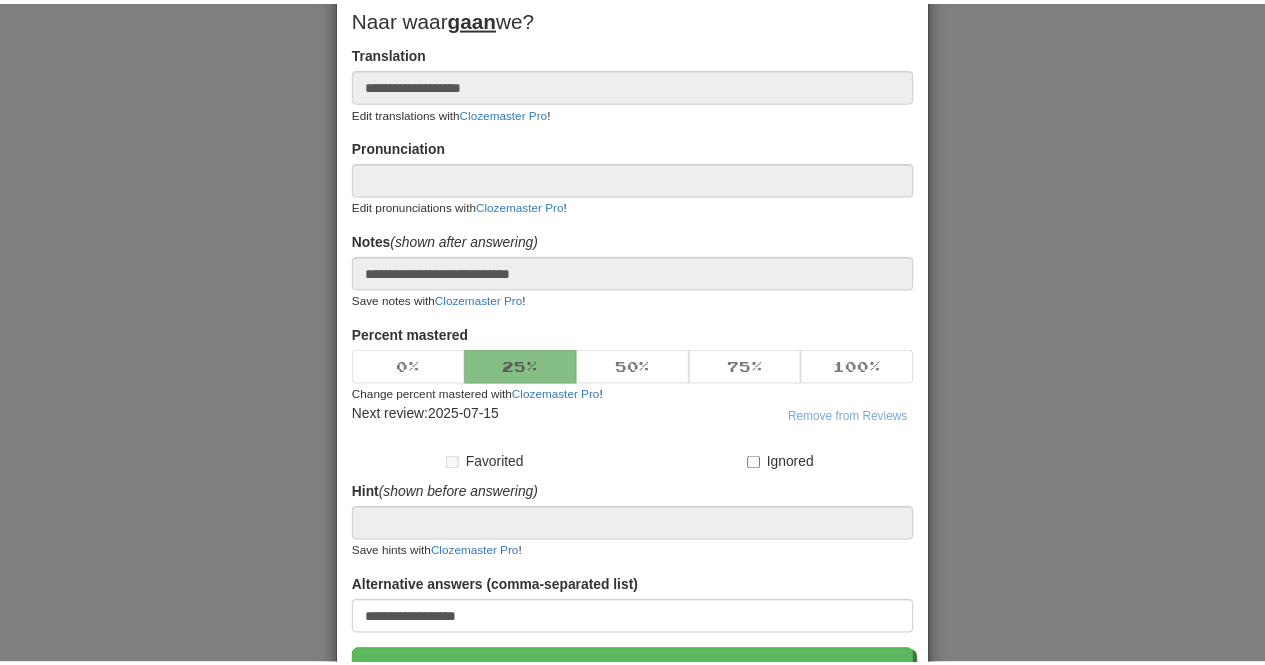 scroll, scrollTop: 200, scrollLeft: 0, axis: vertical 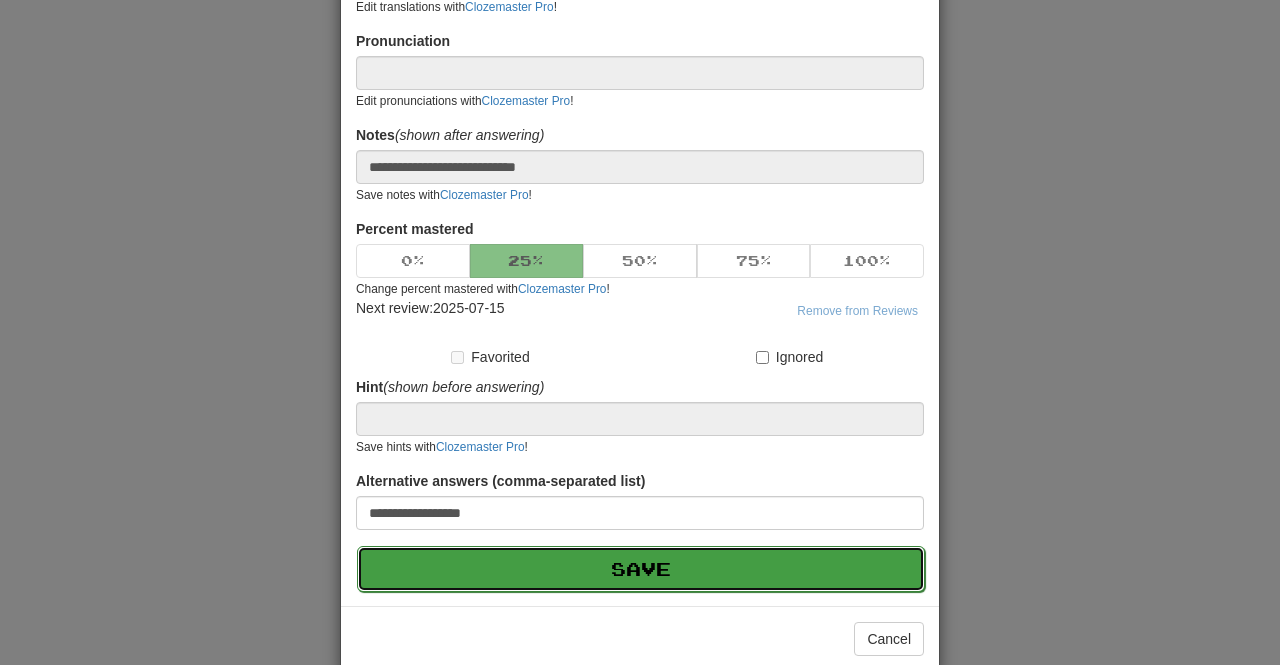 click on "Save" at bounding box center (641, 569) 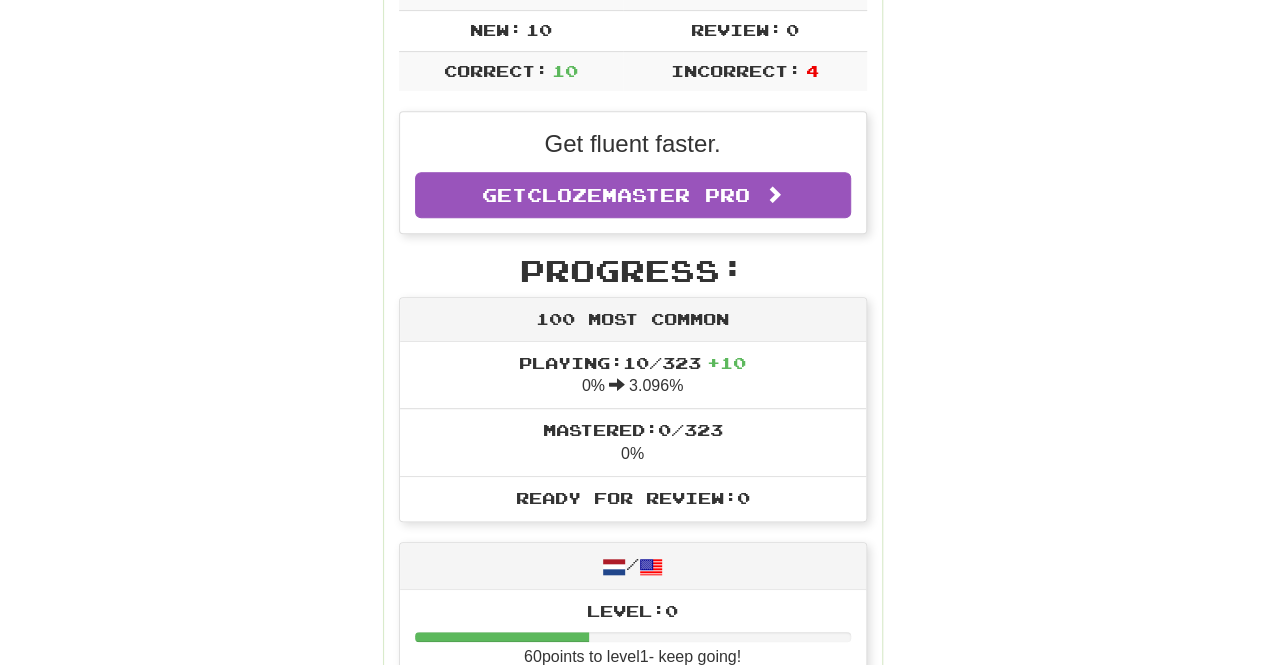 scroll, scrollTop: 0, scrollLeft: 0, axis: both 